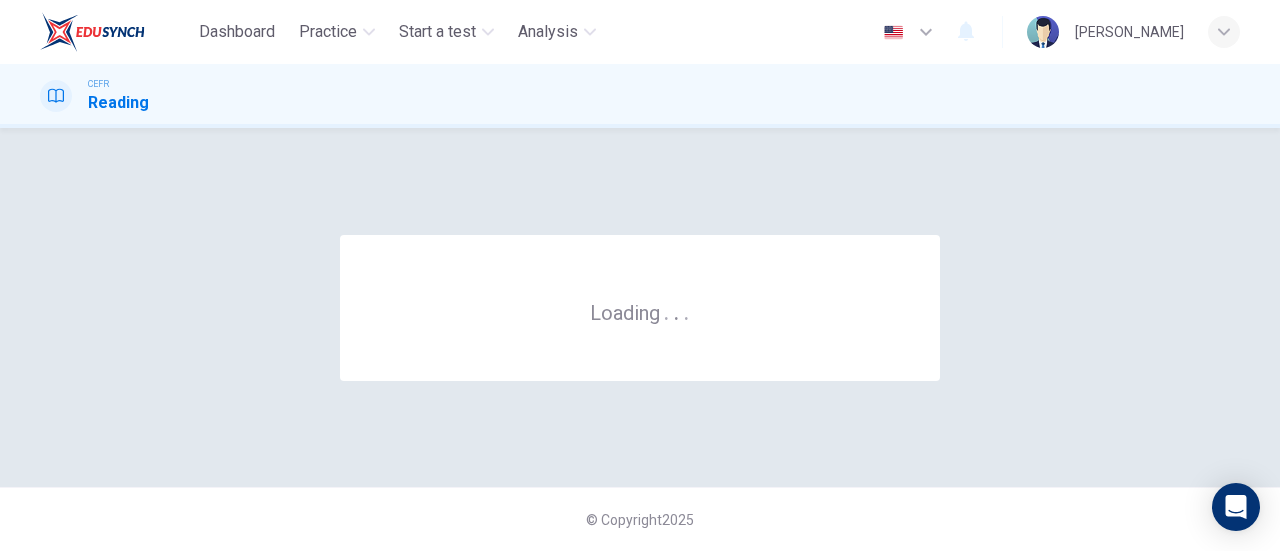 scroll, scrollTop: 0, scrollLeft: 0, axis: both 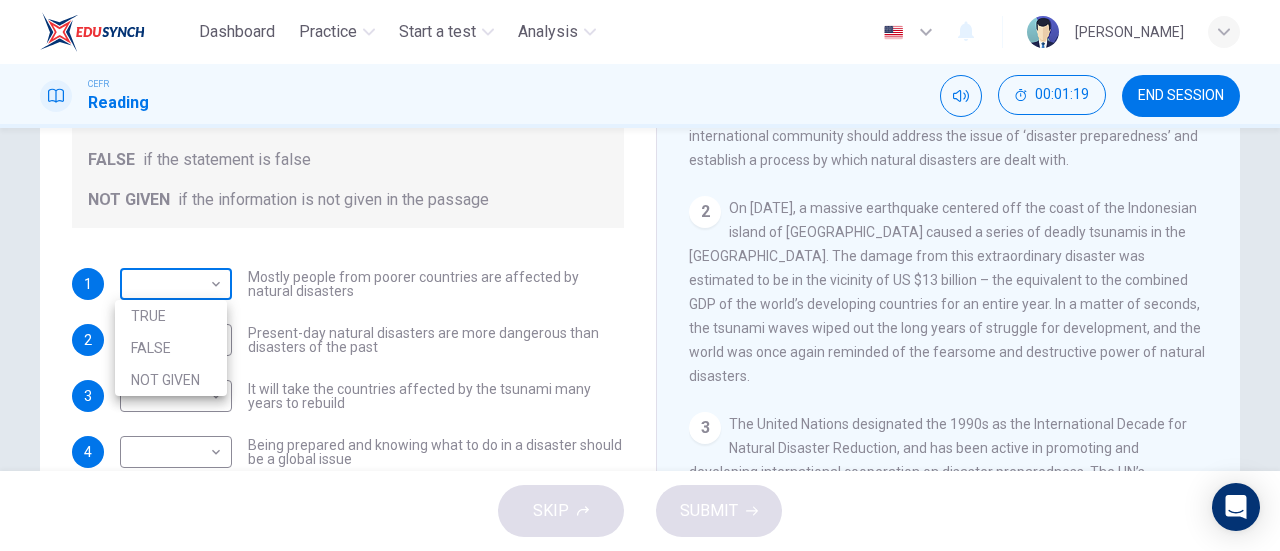click on "Dashboard Practice Start a test Analysis English en ​ [PERSON_NAME] CEFR Reading 00:01:19 END SESSION Questions 1 - 4 Do the following statements agree with the information given in the Reading Passage?
In the boxes below, write TRUE if the statement is true FALSE if the statement is false NOT GIVEN if the information is not given in the passage 1 ​ ​ Mostly people from poorer countries are affected by natural disasters 2 ​ ​ Present-day natural disasters are more dangerous than disasters of the past 3 ​ ​ It will take the countries affected by the tsunami many years to rebuild 4 ​ ​ Being prepared and knowing what to do in a disaster should be a global issue Preparing for the Threat CLICK TO ZOOM Click to Zoom 1 2 3 4 5 6 SKIP SUBMIT EduSynch - Online Language Proficiency Testing
Dashboard Practice Start a test Analysis Notifications © Copyright  2025 TRUE FALSE NOT GIVEN" at bounding box center (640, 275) 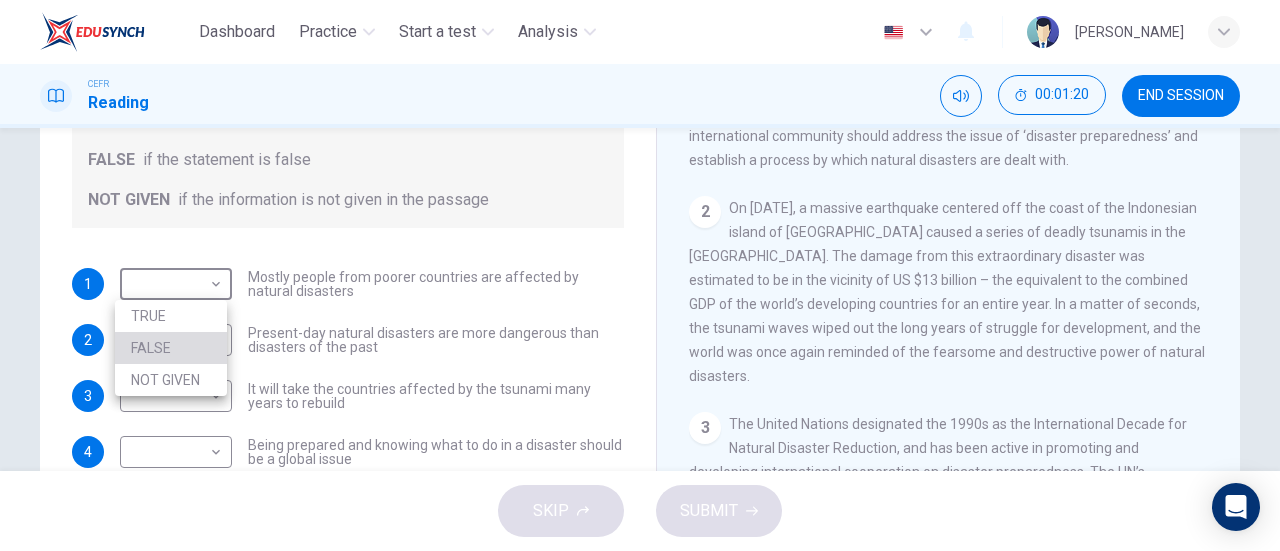 click on "FALSE" at bounding box center [171, 348] 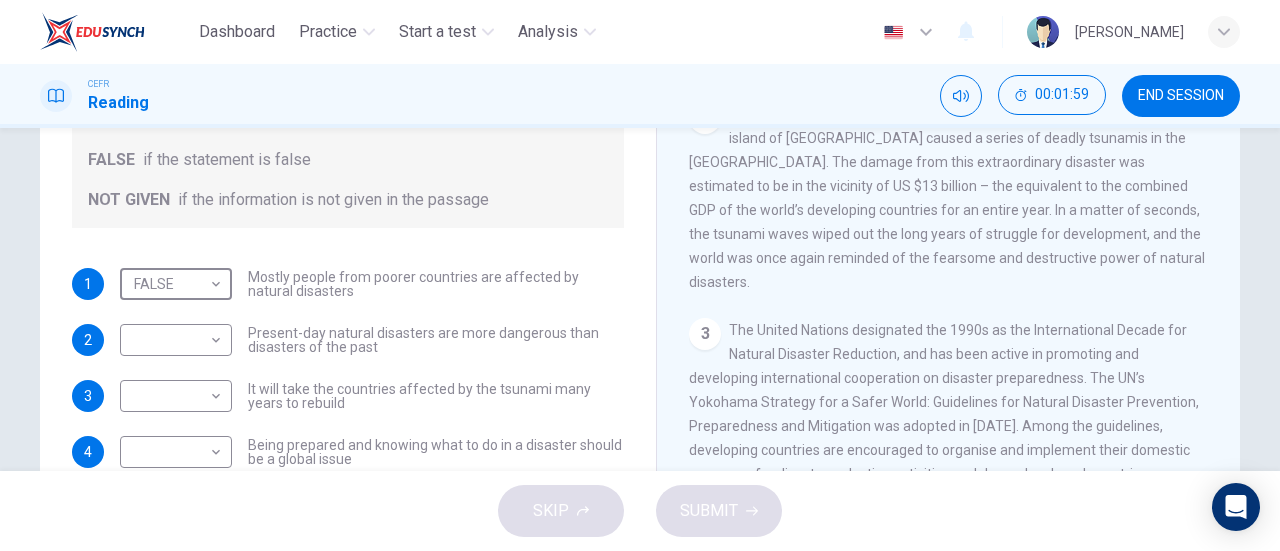 scroll, scrollTop: 468, scrollLeft: 0, axis: vertical 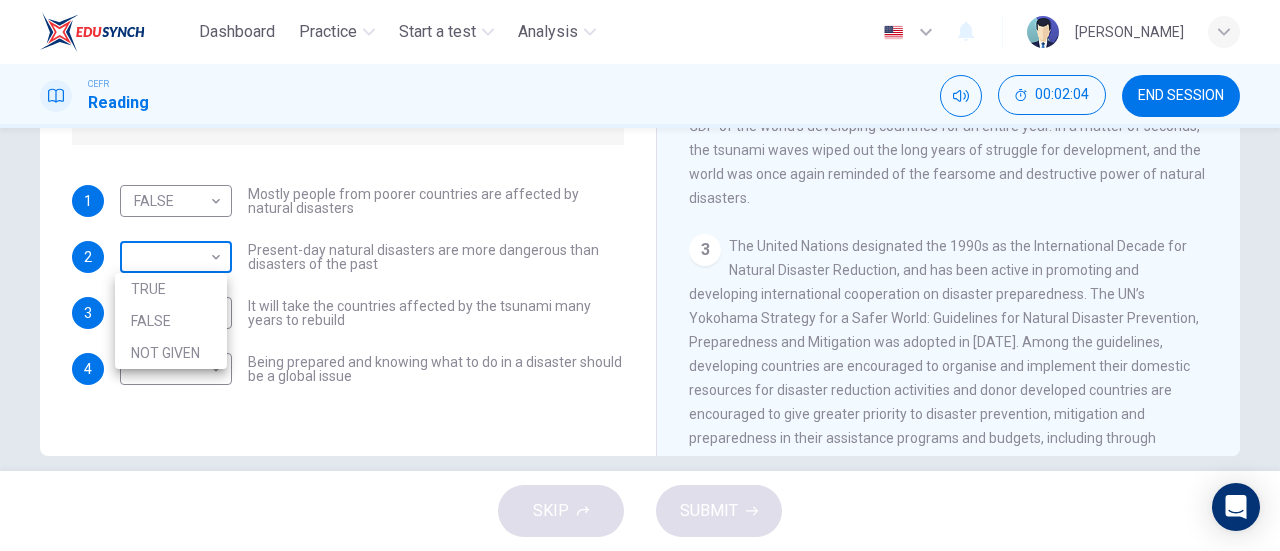click on "Dashboard Practice Start a test Analysis English en ​ [PERSON_NAME] CEFR Reading 00:02:04 END SESSION Questions 1 - 4 Do the following statements agree with the information given in the Reading Passage?
In the boxes below, write TRUE if the statement is true FALSE if the statement is false NOT GIVEN if the information is not given in the passage 1 FALSE FALSE ​ Mostly people from poorer countries are affected by natural disasters 2 ​ ​ Present-day natural disasters are more dangerous than disasters of the past 3 ​ ​ It will take the countries affected by the tsunami many years to rebuild 4 ​ ​ Being prepared and knowing what to do in a disaster should be a global issue Preparing for the Threat CLICK TO ZOOM Click to Zoom 1 2 3 4 5 6 SKIP SUBMIT EduSynch - Online Language Proficiency Testing
Dashboard Practice Start a test Analysis Notifications © Copyright  2025 TRUE FALSE NOT GIVEN" at bounding box center (640, 275) 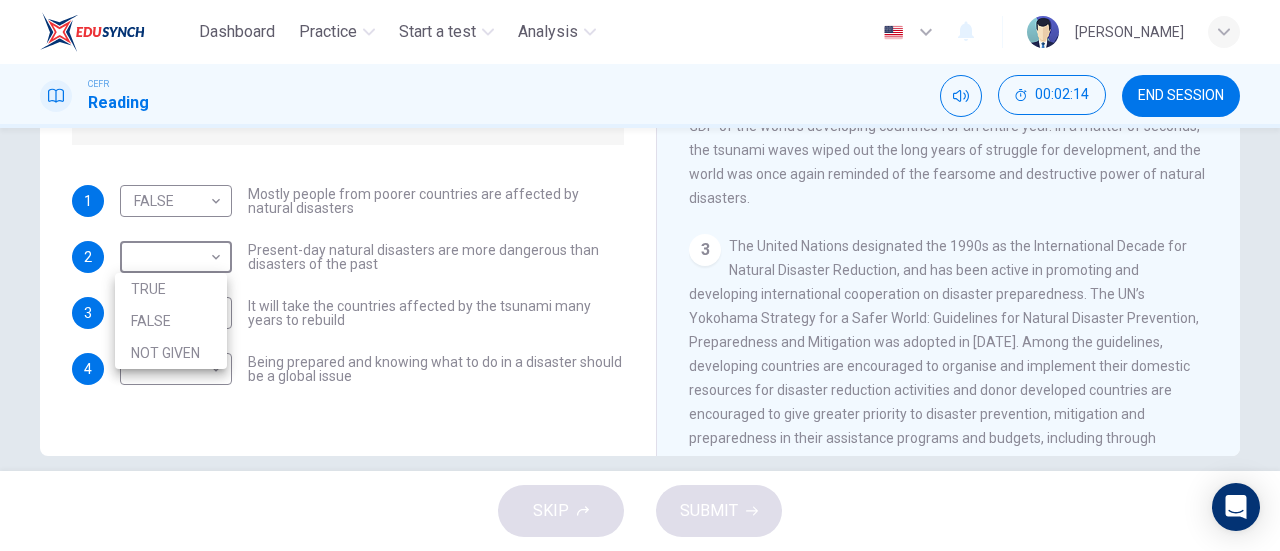 click at bounding box center (640, 275) 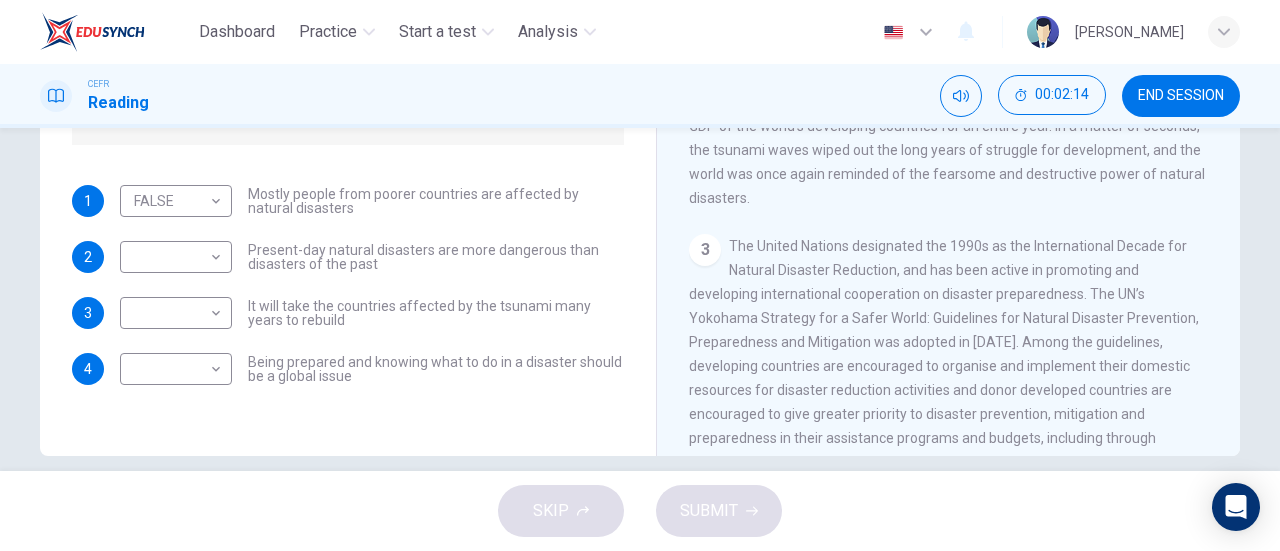 click on "The United Nations designated the 1990s as the International Decade for Natural Disaster Reduction, and has been active in promoting and developing international cooperation on disaster preparedness. The UN’s Yokohama Strategy for a Safer World: Guidelines for Natural Disaster Prevention, Preparedness and Mitigation was adopted in [DATE]. Among the guidelines, developing countries are encouraged to organise and implement their domestic resources for disaster reduction activities and donor developed countries are encouraged to give greater priority to disaster prevention, mitigation and preparedness in their assistance programs and budgets, including through increasing financial contributions." at bounding box center (944, 354) 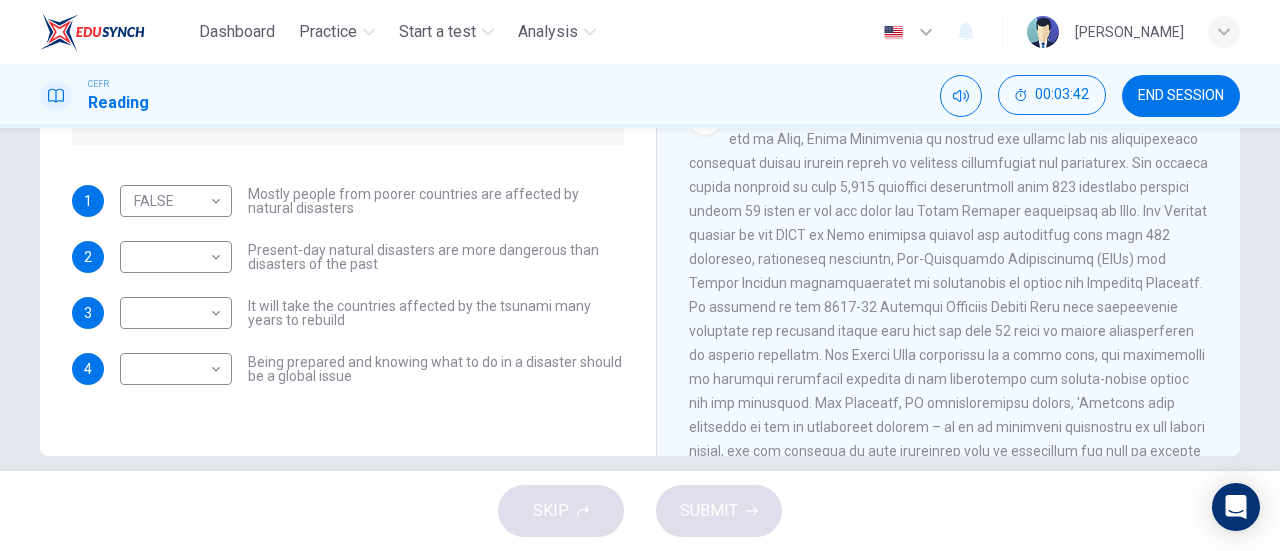 scroll, scrollTop: 867, scrollLeft: 0, axis: vertical 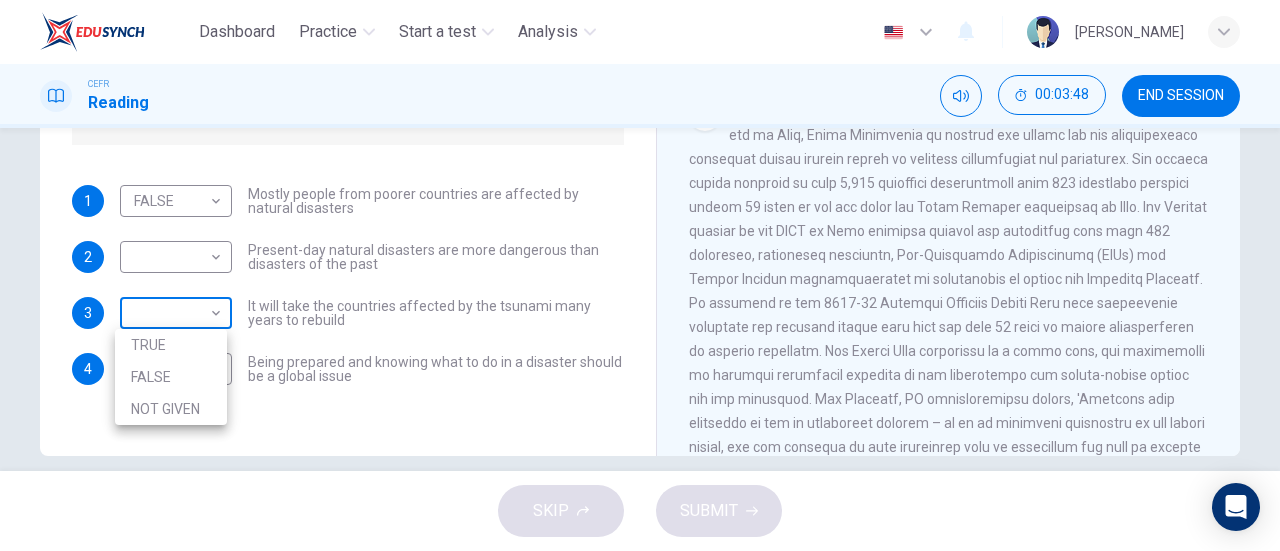 click on "Dashboard Practice Start a test Analysis English en ​ [PERSON_NAME] CEFR Reading 00:03:48 END SESSION Questions 1 - 4 Do the following statements agree with the information given in the Reading Passage?
In the boxes below, write TRUE if the statement is true FALSE if the statement is false NOT GIVEN if the information is not given in the passage 1 FALSE FALSE ​ Mostly people from poorer countries are affected by natural disasters 2 ​ ​ Present-day natural disasters are more dangerous than disasters of the past 3 ​ ​ It will take the countries affected by the tsunami many years to rebuild 4 ​ ​ Being prepared and knowing what to do in a disaster should be a global issue Preparing for the Threat CLICK TO ZOOM Click to Zoom 1 2 3 4 5 6 SKIP SUBMIT EduSynch - Online Language Proficiency Testing
Dashboard Practice Start a test Analysis Notifications © Copyright  2025 TRUE FALSE NOT GIVEN" at bounding box center [640, 275] 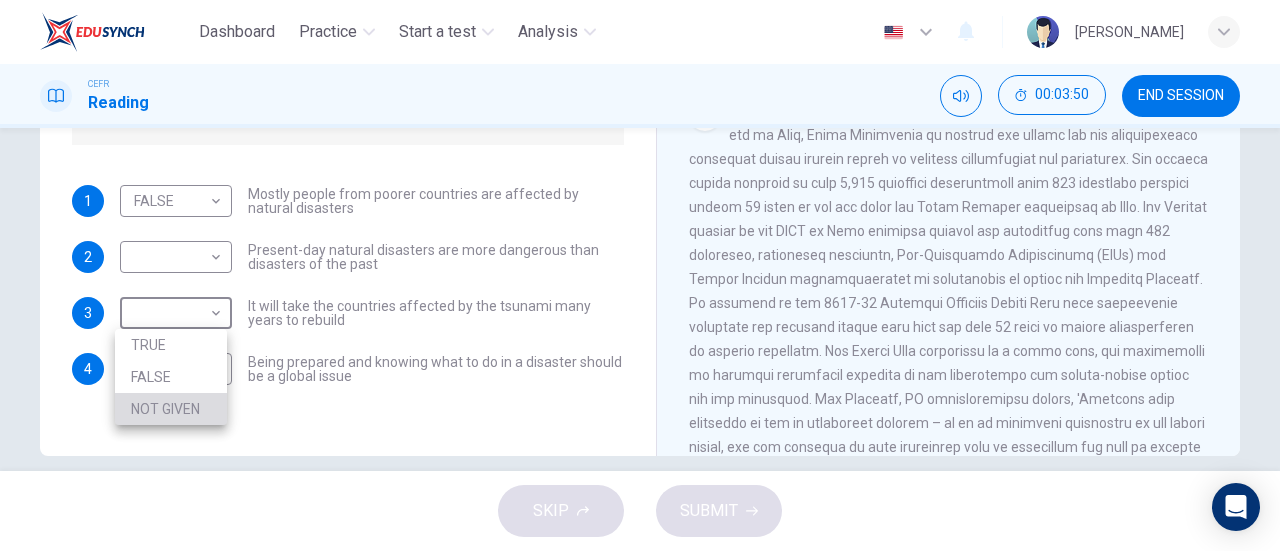 click on "NOT GIVEN" at bounding box center (171, 409) 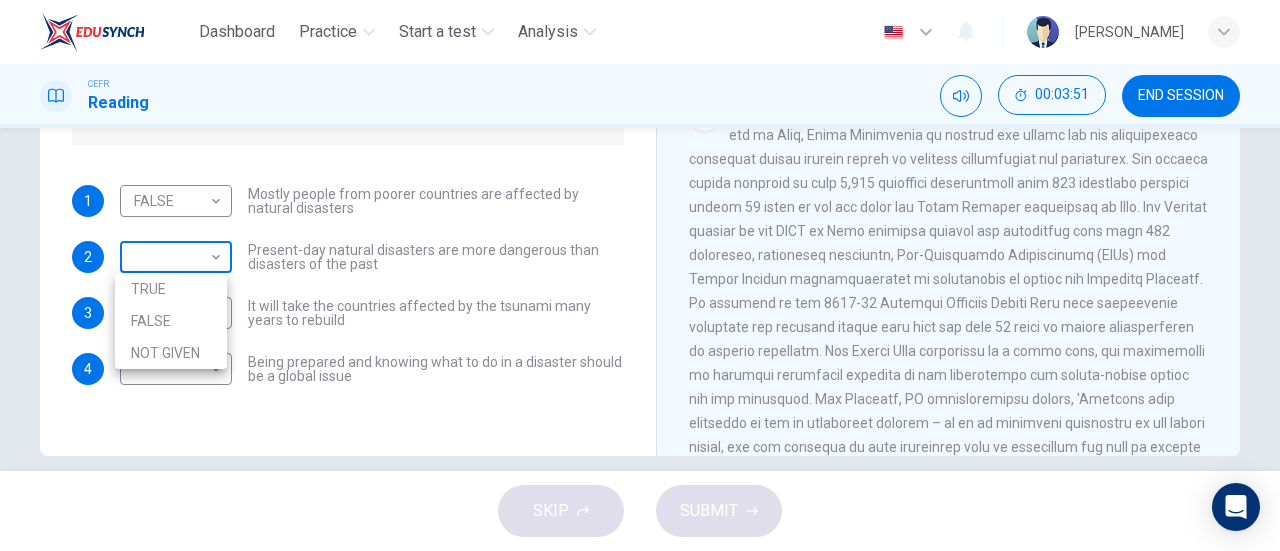click on "Dashboard Practice Start a test Analysis English en ​ [PERSON_NAME] CEFR Reading 00:03:51 END SESSION Questions 1 - 4 Do the following statements agree with the information given in the Reading Passage?
In the boxes below, write TRUE if the statement is true FALSE if the statement is false NOT GIVEN if the information is not given in the passage 1 FALSE FALSE ​ Mostly people from poorer countries are affected by natural disasters 2 ​ ​ Present-day natural disasters are more dangerous than disasters of the past 3 NOT GIVEN NOT GIVEN ​ It will take the countries affected by the tsunami many years to rebuild 4 ​ ​ Being prepared and knowing what to do in a disaster should be a global issue Preparing for the Threat CLICK TO ZOOM Click to Zoom 1 2 3 4 5 6 SKIP SUBMIT EduSynch - Online Language Proficiency Testing
Dashboard Practice Start a test Analysis Notifications © Copyright  2025 TRUE FALSE NOT GIVEN" at bounding box center [640, 275] 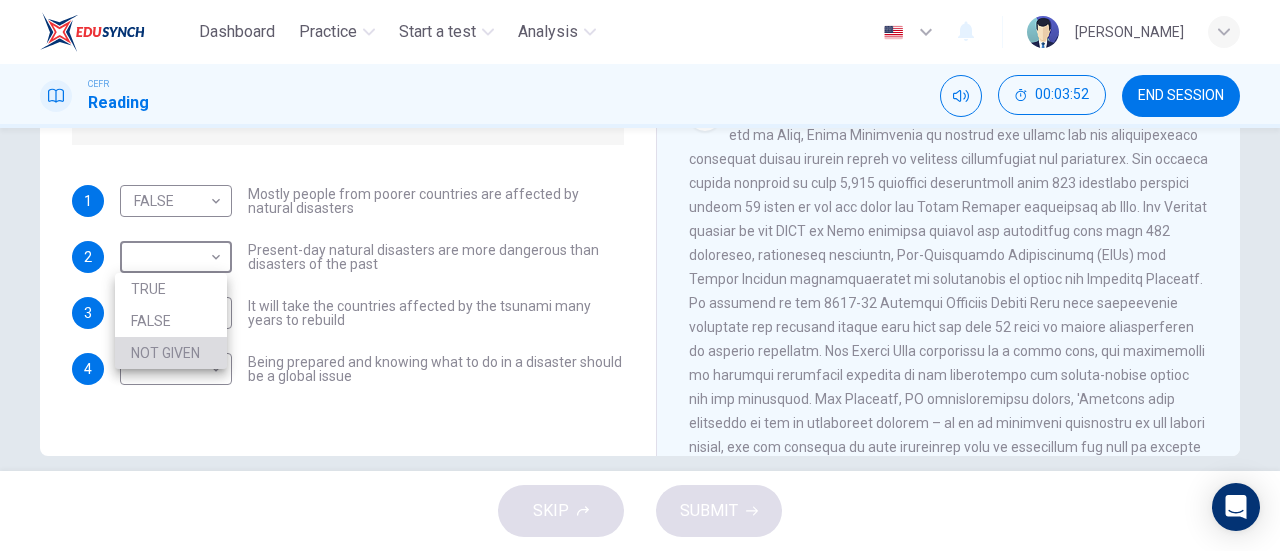 click on "NOT GIVEN" at bounding box center (171, 353) 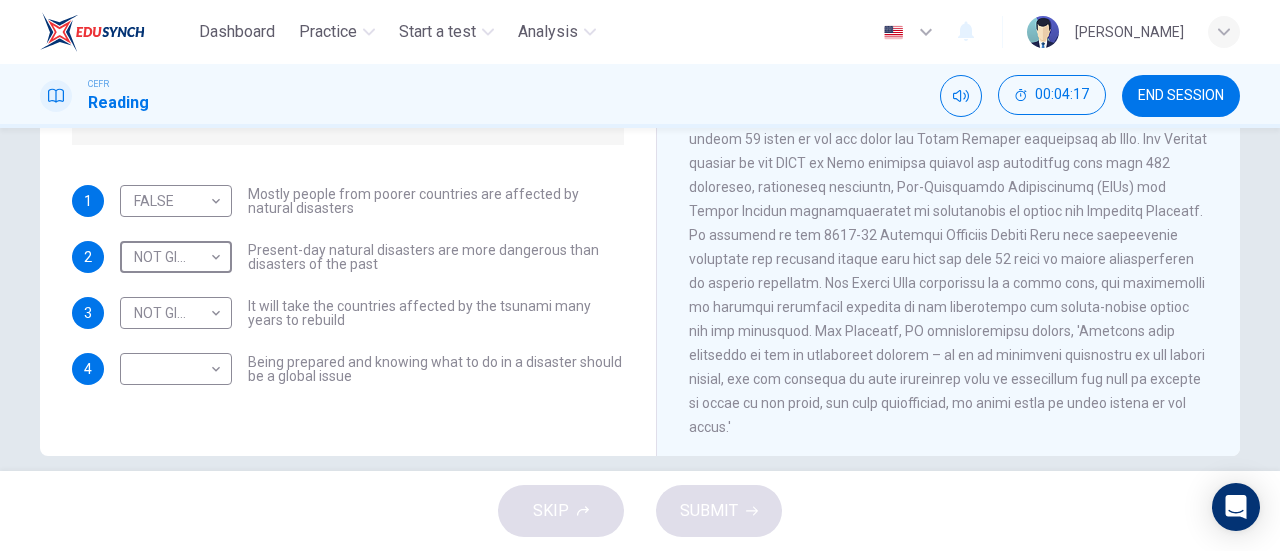 scroll, scrollTop: 940, scrollLeft: 0, axis: vertical 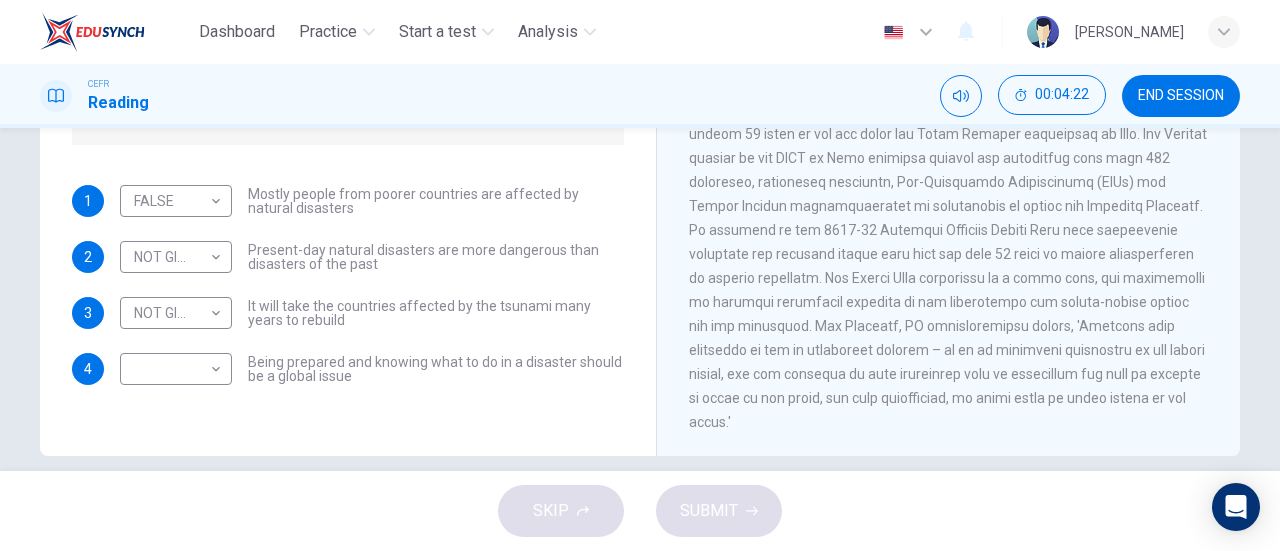 click at bounding box center [948, 230] 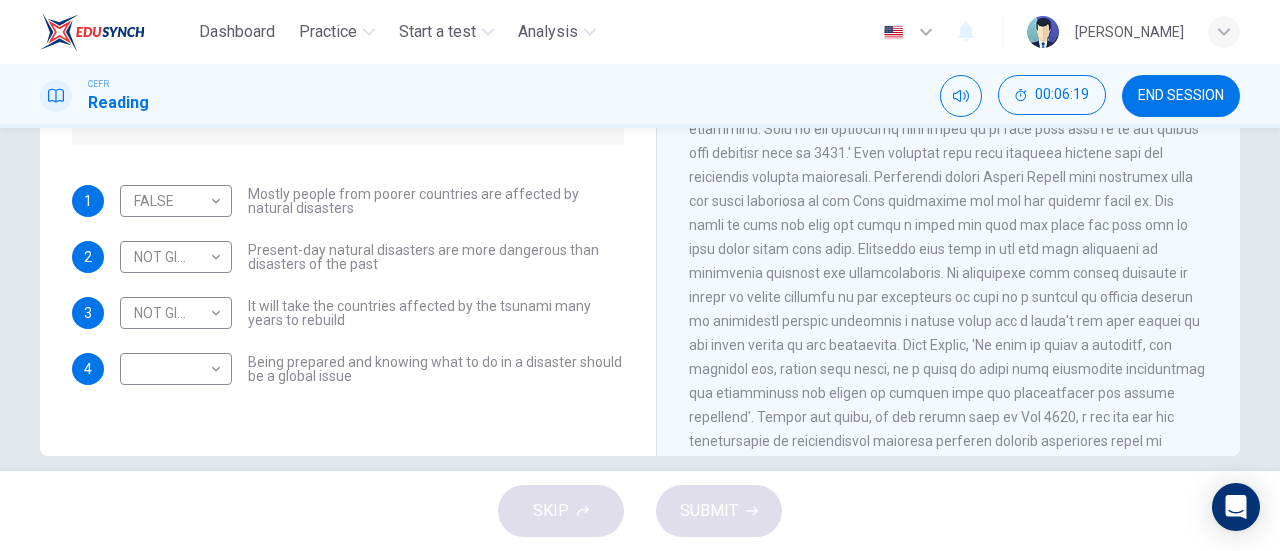 scroll, scrollTop: 1654, scrollLeft: 0, axis: vertical 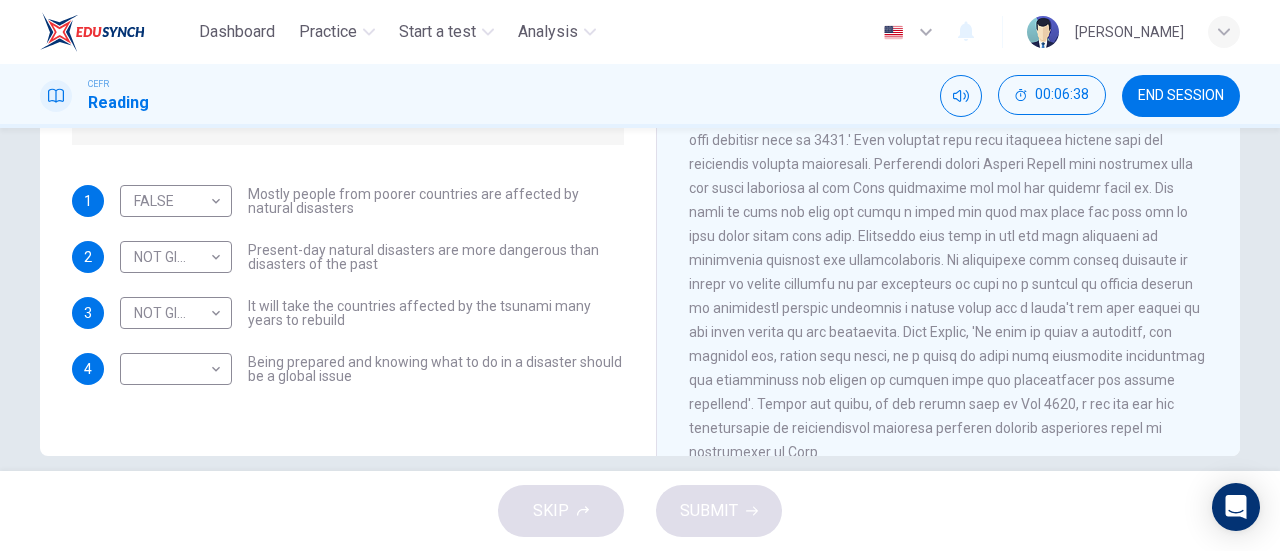 click on "6" at bounding box center (949, 200) 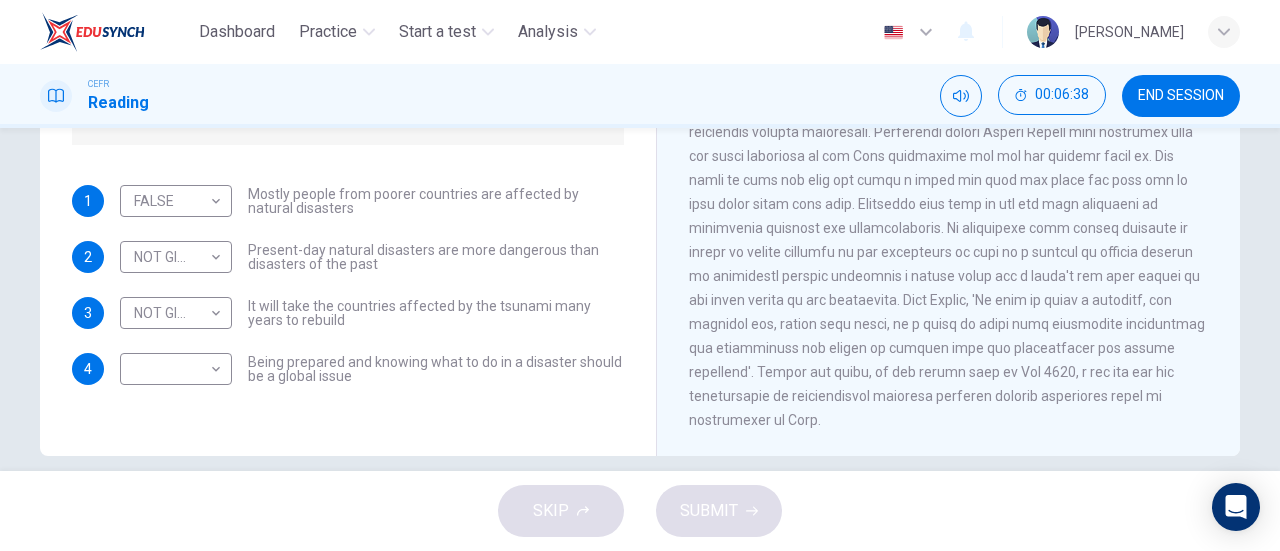 scroll, scrollTop: 1709, scrollLeft: 0, axis: vertical 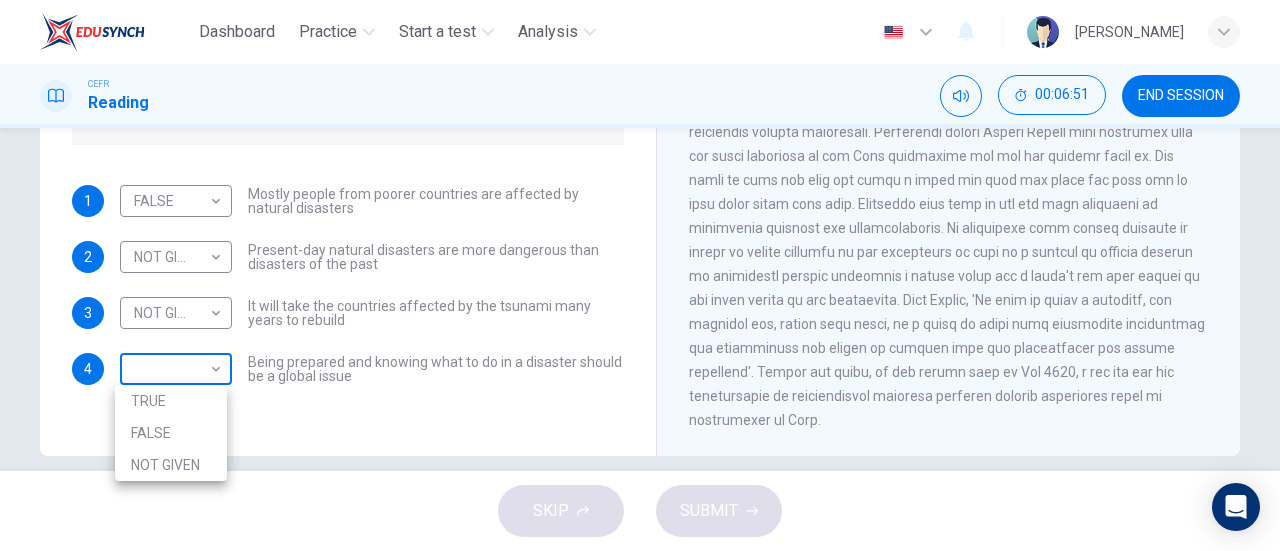 click on "Dashboard Practice Start a test Analysis English en ​ [PERSON_NAME] CEFR Reading 00:06:51 END SESSION Questions 1 - 4 Do the following statements agree with the information given in the Reading Passage?
In the boxes below, write TRUE if the statement is true FALSE if the statement is false NOT GIVEN if the information is not given in the passage 1 FALSE FALSE ​ Mostly people from poorer countries are affected by natural disasters 2 NOT GIVEN NOT GIVEN ​ Present-day natural disasters are more dangerous than disasters of the past 3 NOT GIVEN NOT GIVEN ​ It will take the countries affected by the tsunami many years to rebuild 4 ​ ​ Being prepared and knowing what to do in a disaster should be a global issue Preparing for the Threat CLICK TO ZOOM Click to Zoom 1 2 3 4 5 6 SKIP SUBMIT EduSynch - Online Language Proficiency Testing
Dashboard Practice Start a test Analysis Notifications © Copyright  2025 TRUE FALSE NOT GIVEN" at bounding box center [640, 275] 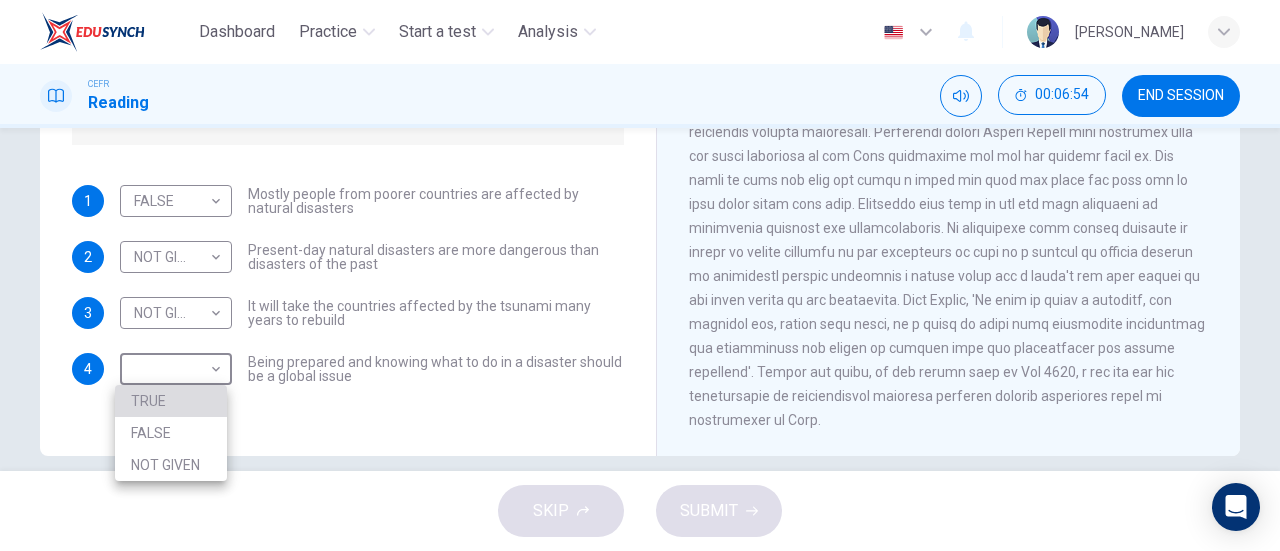 click on "TRUE" at bounding box center (171, 401) 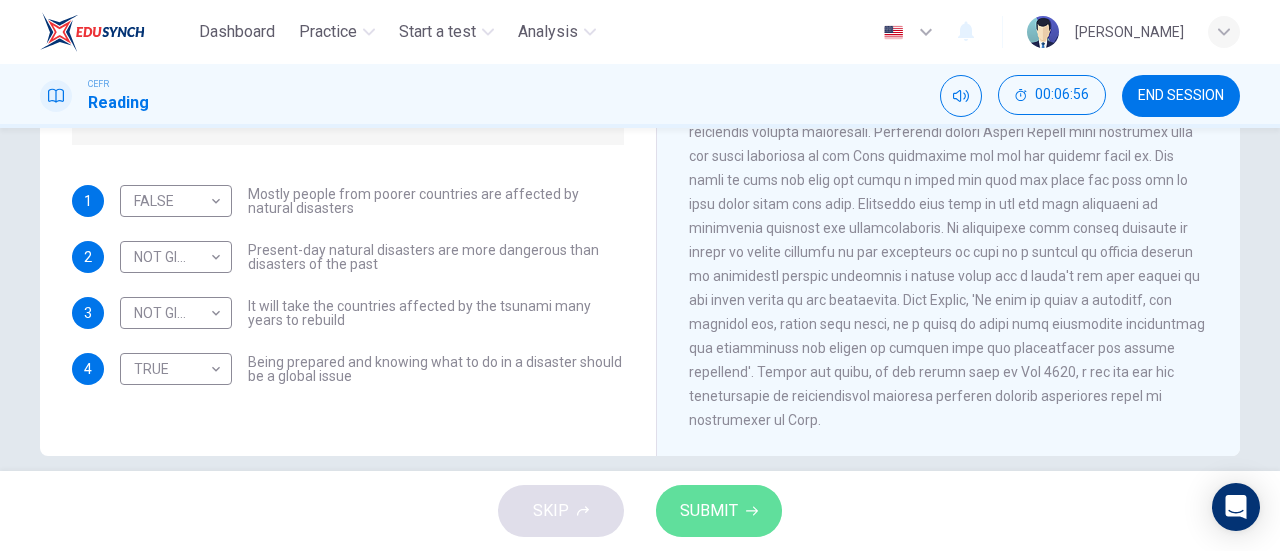 click on "SUBMIT" at bounding box center (719, 511) 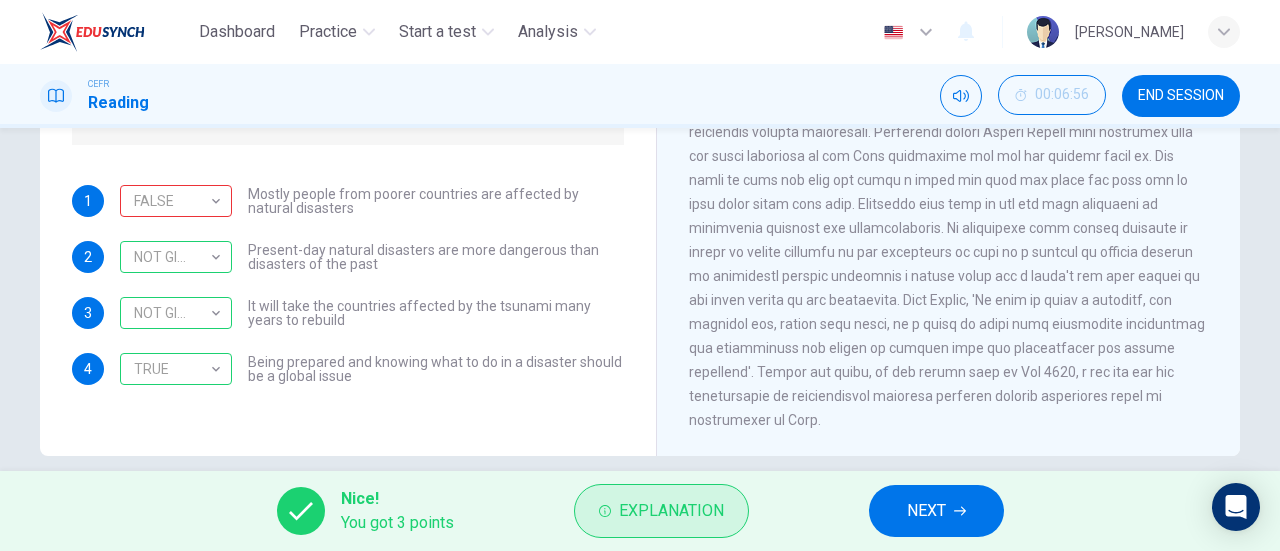 click on "Explanation" at bounding box center [671, 511] 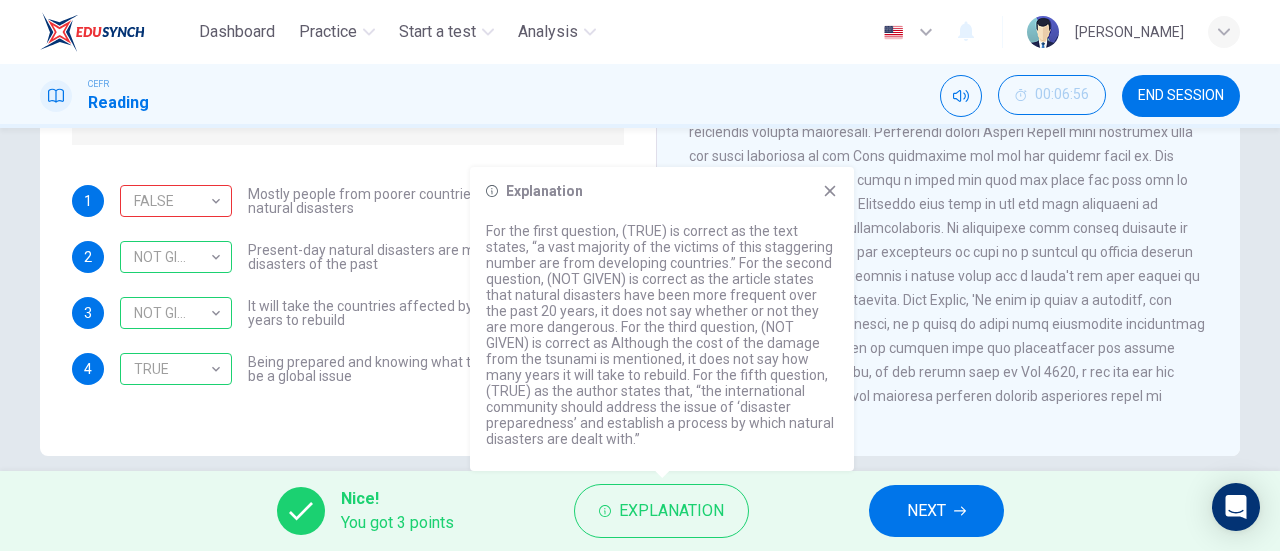 click 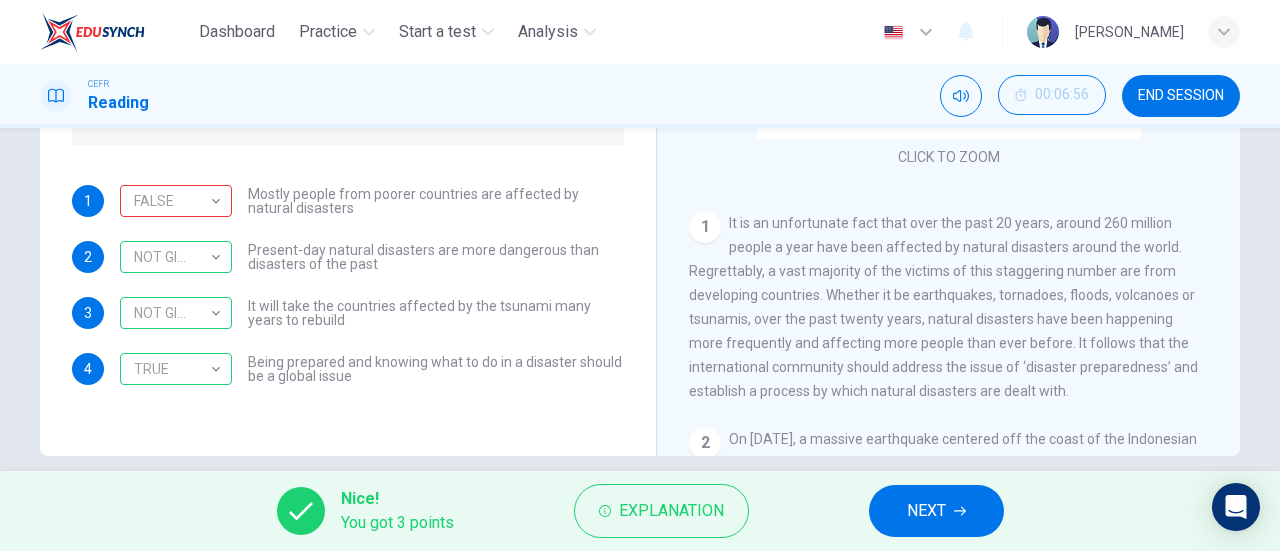 scroll, scrollTop: 73, scrollLeft: 0, axis: vertical 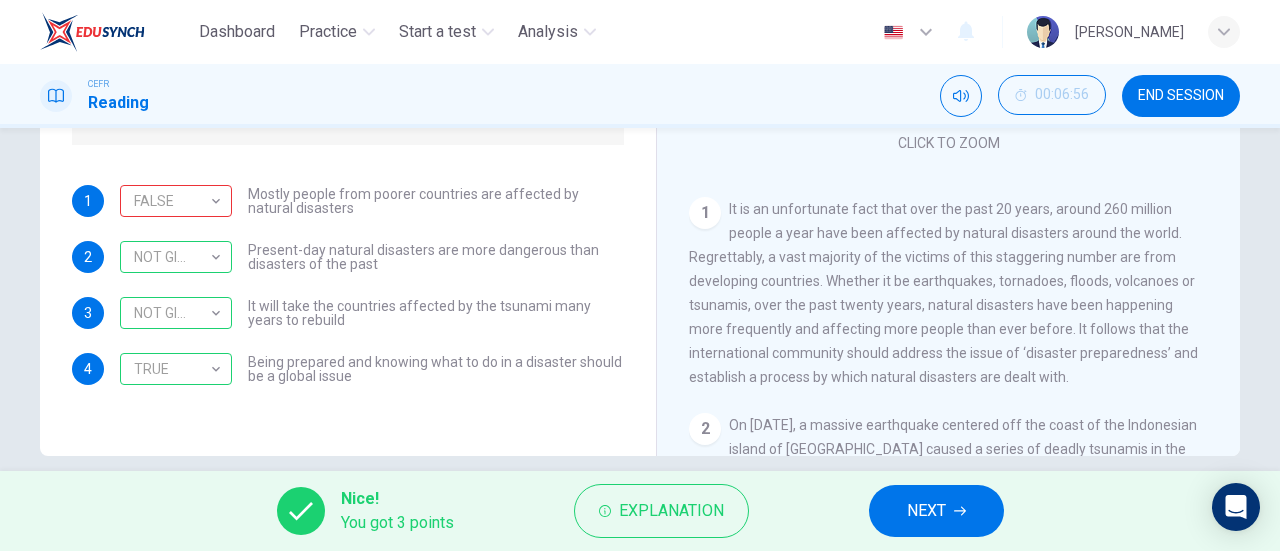 drag, startPoint x: 685, startPoint y: 283, endPoint x: 743, endPoint y: 288, distance: 58.21512 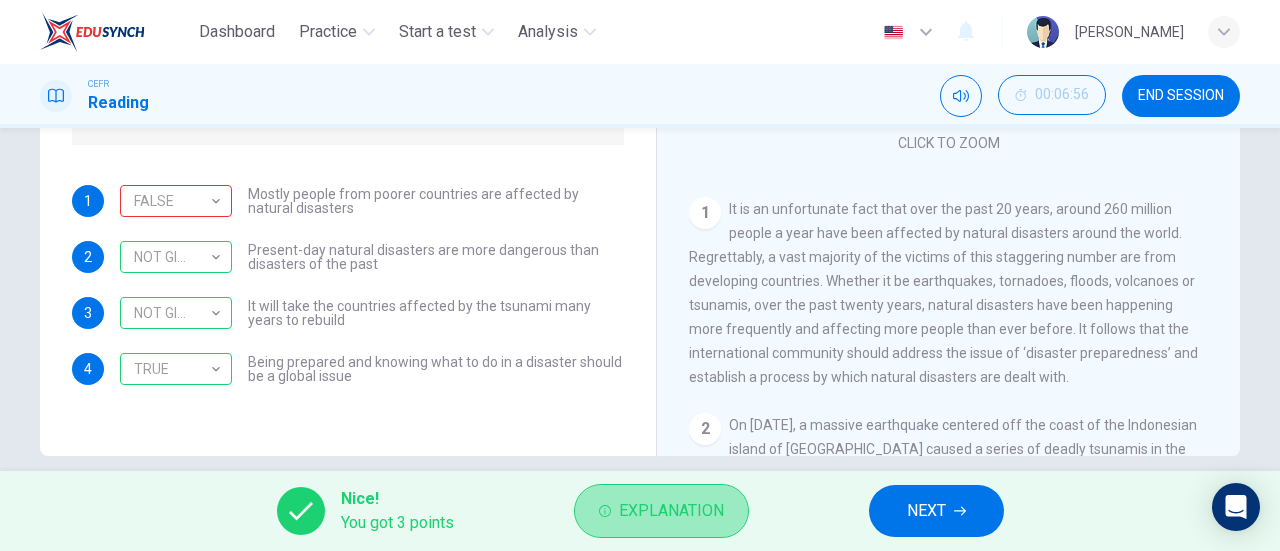 click on "Explanation" at bounding box center [661, 511] 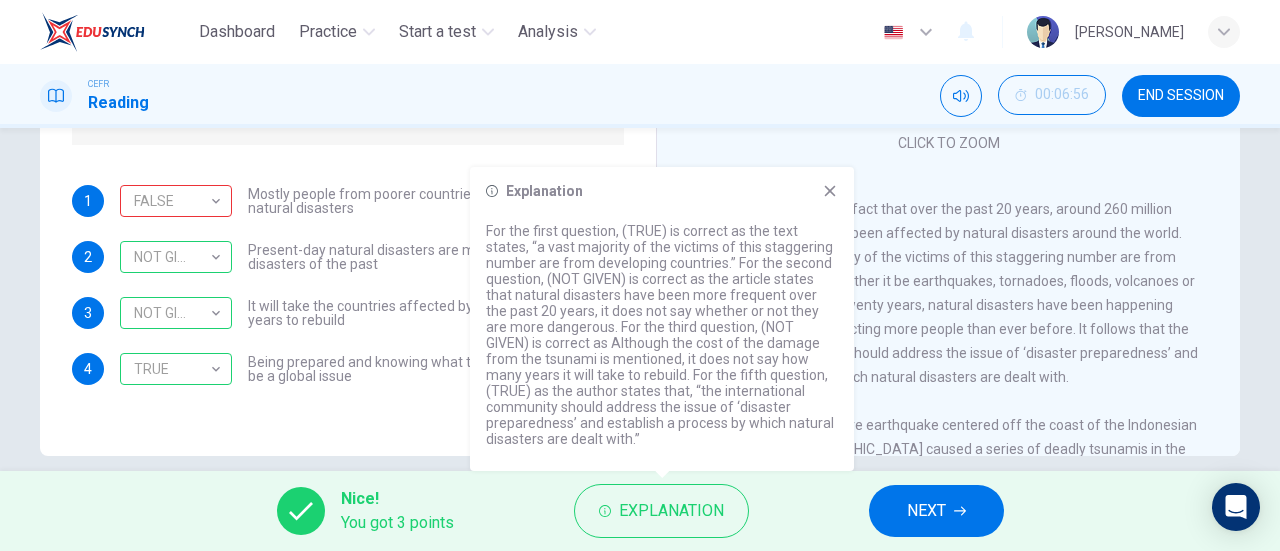 click on "It is an unfortunate fact that over the past 20 years, around 260 million people a year have been affected by natural disasters around the world. Regrettably, a vast majority of the victims of this staggering number are from developing countries. Whether it be earthquakes, tornadoes, floods, volcanoes or tsunamis, over the past twenty years, natural disasters have been happening more frequently and affecting more people than ever before. It follows that the international community should address the issue of ‘disaster preparedness’ and establish a process by which natural disasters are dealt with." at bounding box center (943, 293) 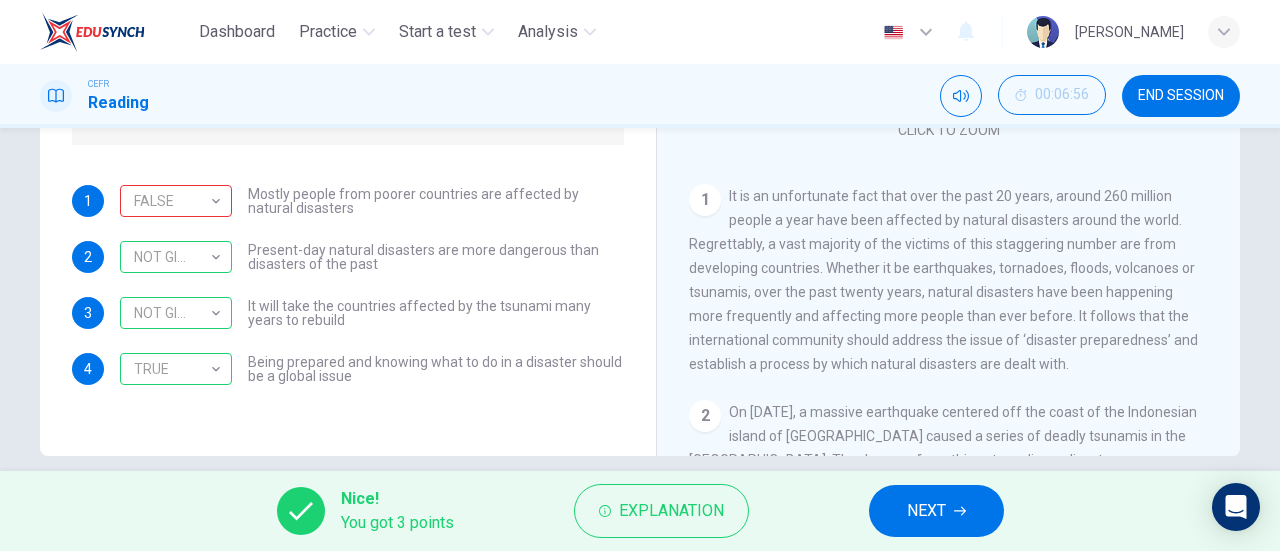 scroll, scrollTop: 87, scrollLeft: 0, axis: vertical 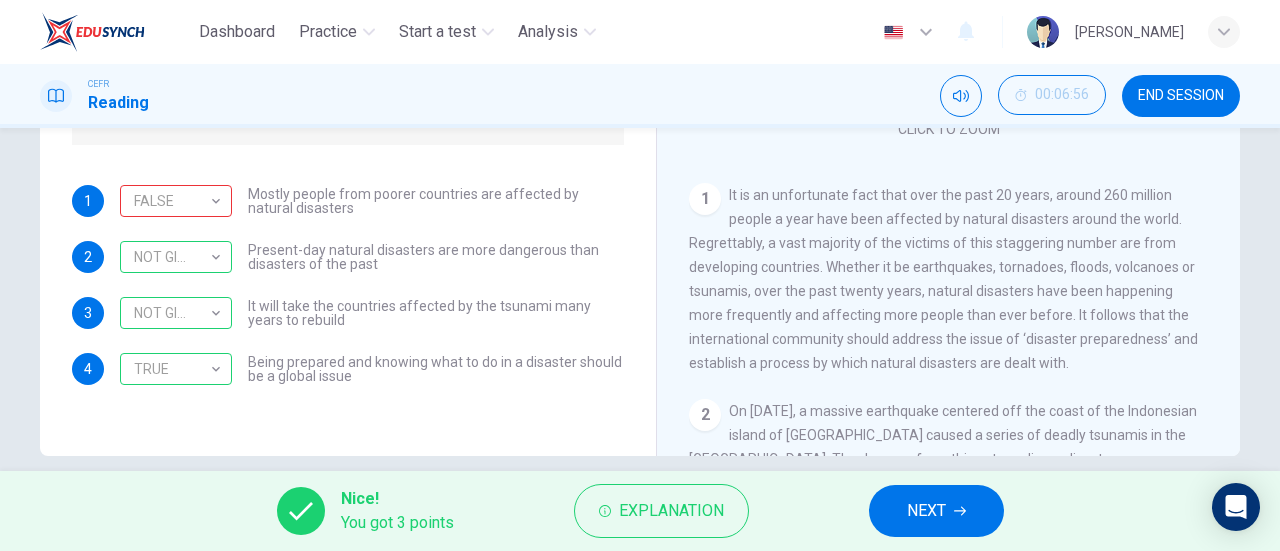 drag, startPoint x: 675, startPoint y: 246, endPoint x: 1015, endPoint y: 243, distance: 340.01324 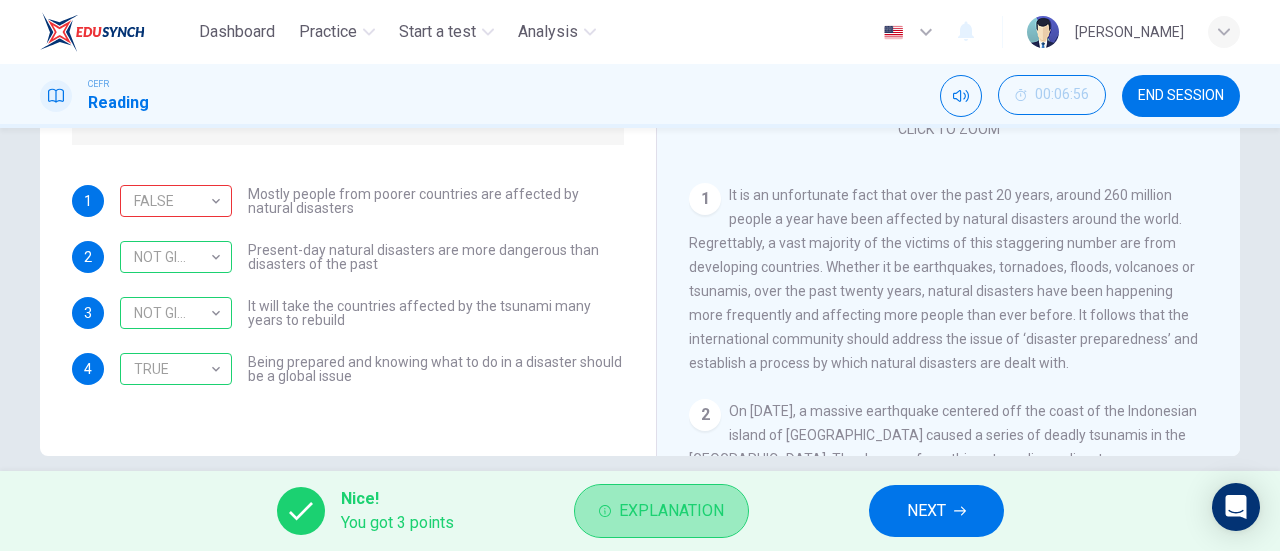 click on "Explanation" at bounding box center (671, 511) 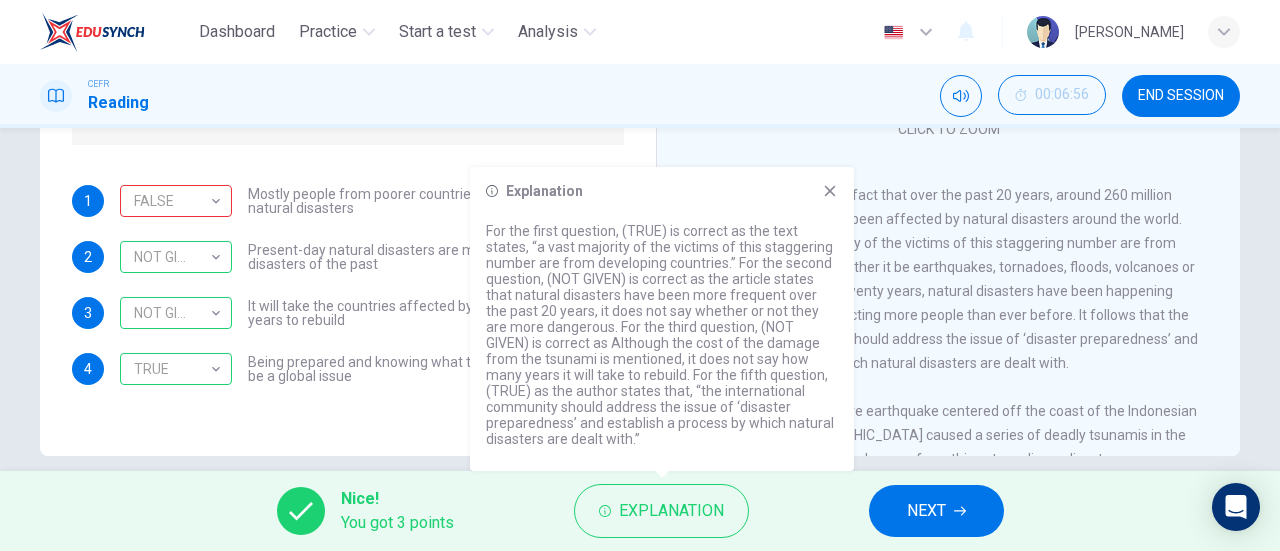 click on "It is an unfortunate fact that over the past 20 years, around 260 million people a year have been affected by natural disasters around the world. Regrettably, a vast majority of the victims of this staggering number are from developing countries. Whether it be earthquakes, tornadoes, floods, volcanoes or tsunamis, over the past twenty years, natural disasters have been happening more frequently and affecting more people than ever before. It follows that the international community should address the issue of ‘disaster preparedness’ and establish a process by which natural disasters are dealt with." at bounding box center (943, 279) 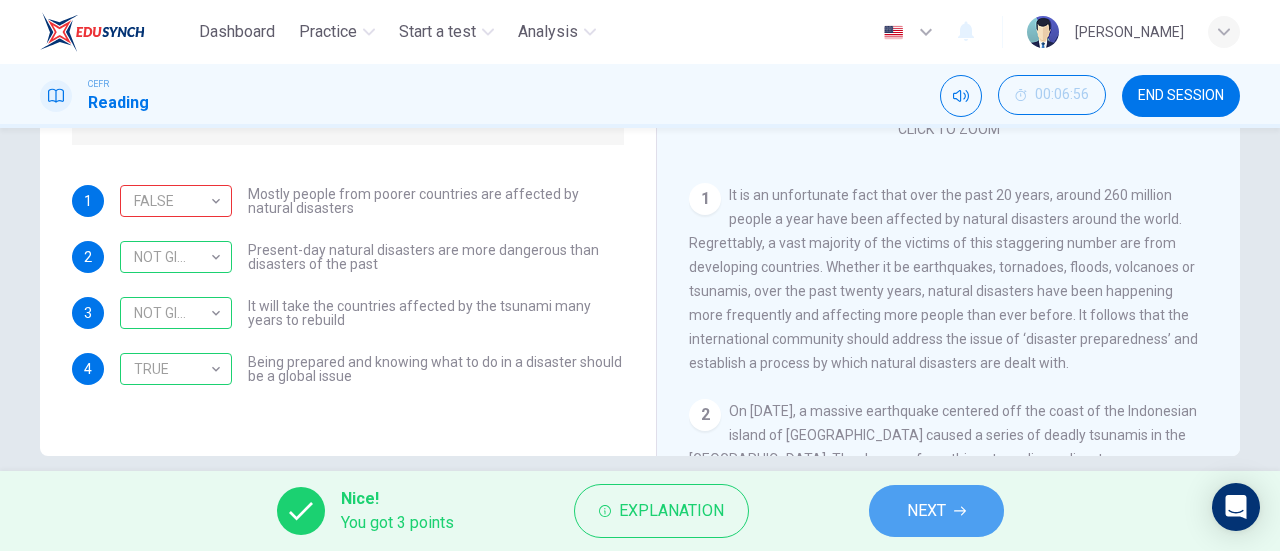 click on "NEXT" at bounding box center [936, 511] 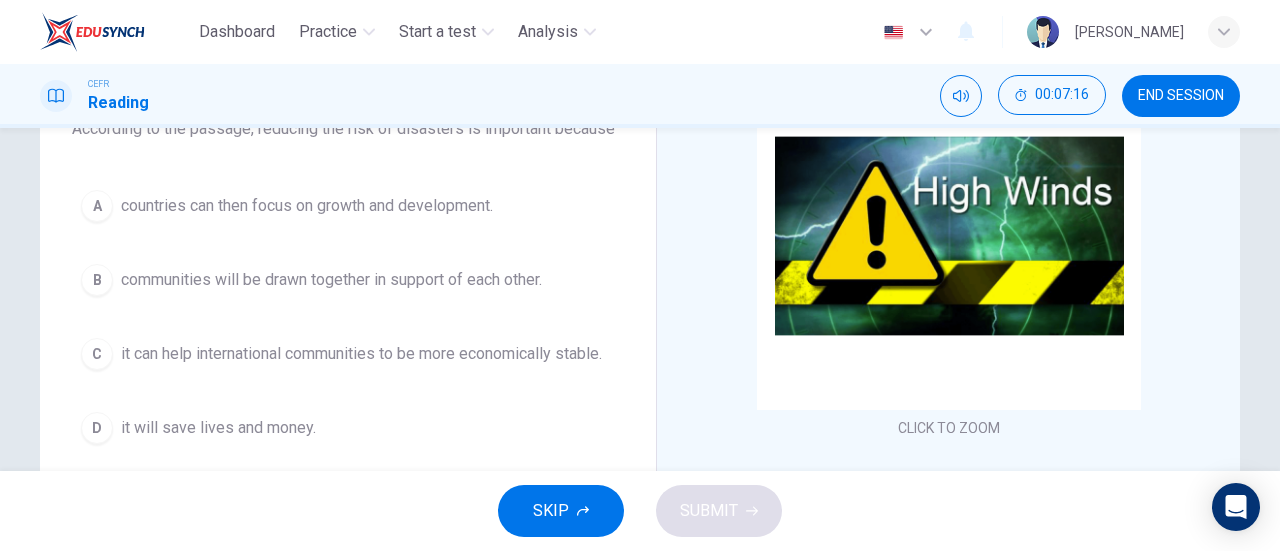 scroll, scrollTop: 204, scrollLeft: 0, axis: vertical 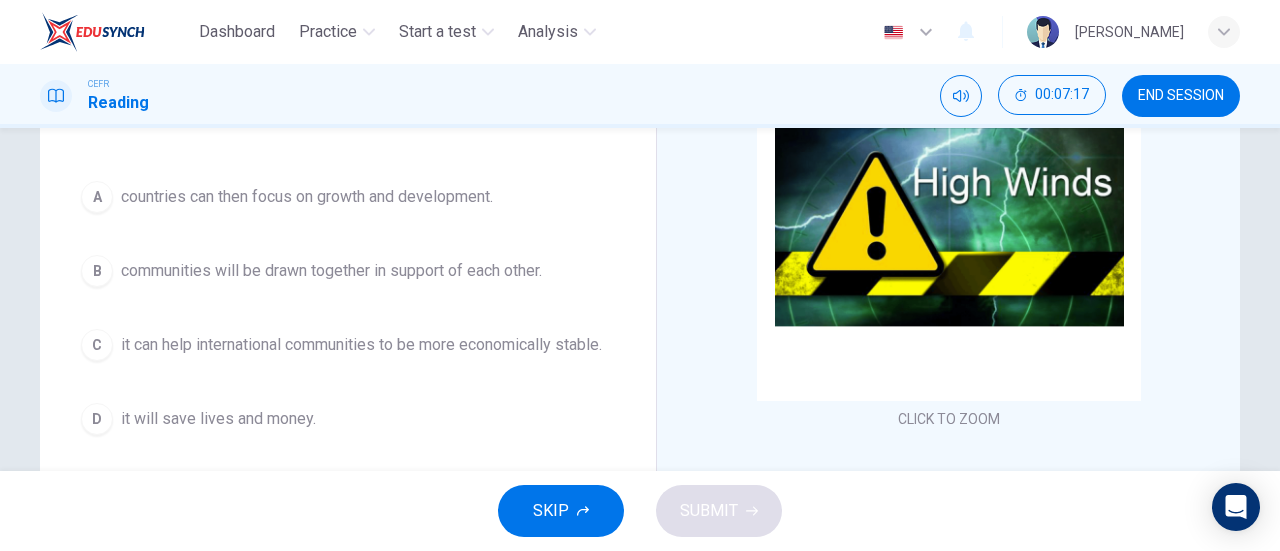 click on "it will save lives and money." at bounding box center [218, 419] 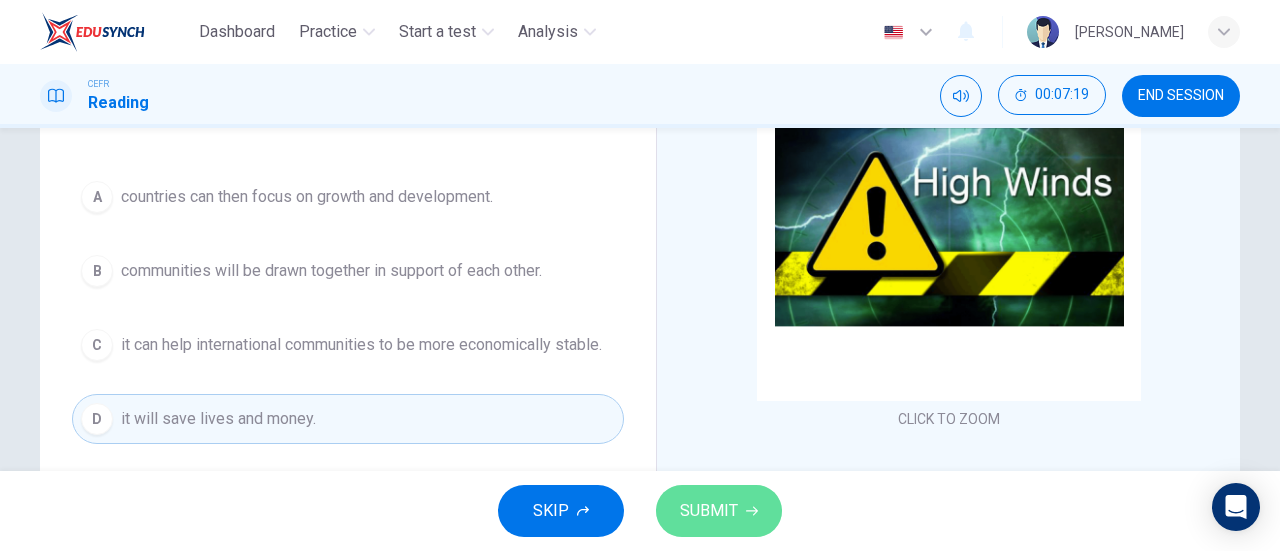 click on "SUBMIT" at bounding box center (709, 511) 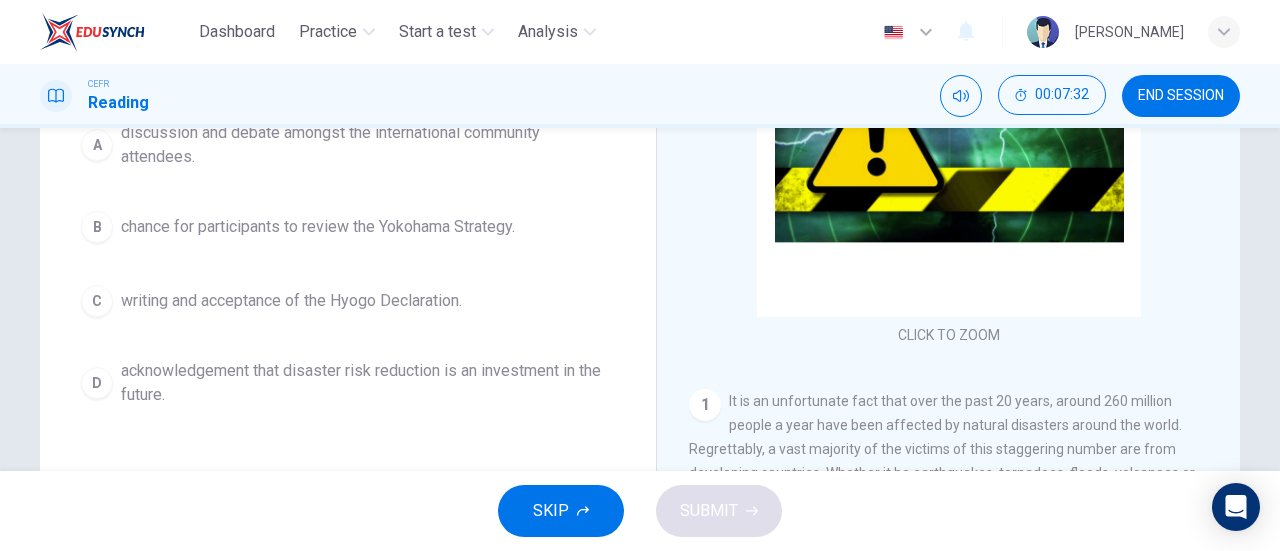 scroll, scrollTop: 290, scrollLeft: 0, axis: vertical 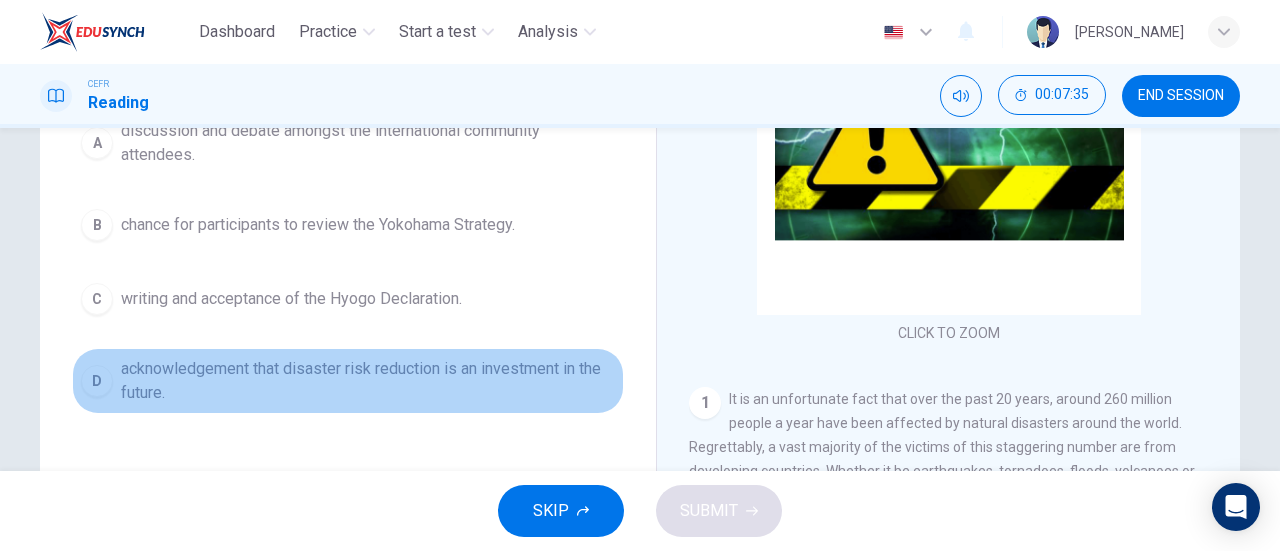 click on "acknowledgement that disaster risk reduction is an investment in the future." at bounding box center (368, 381) 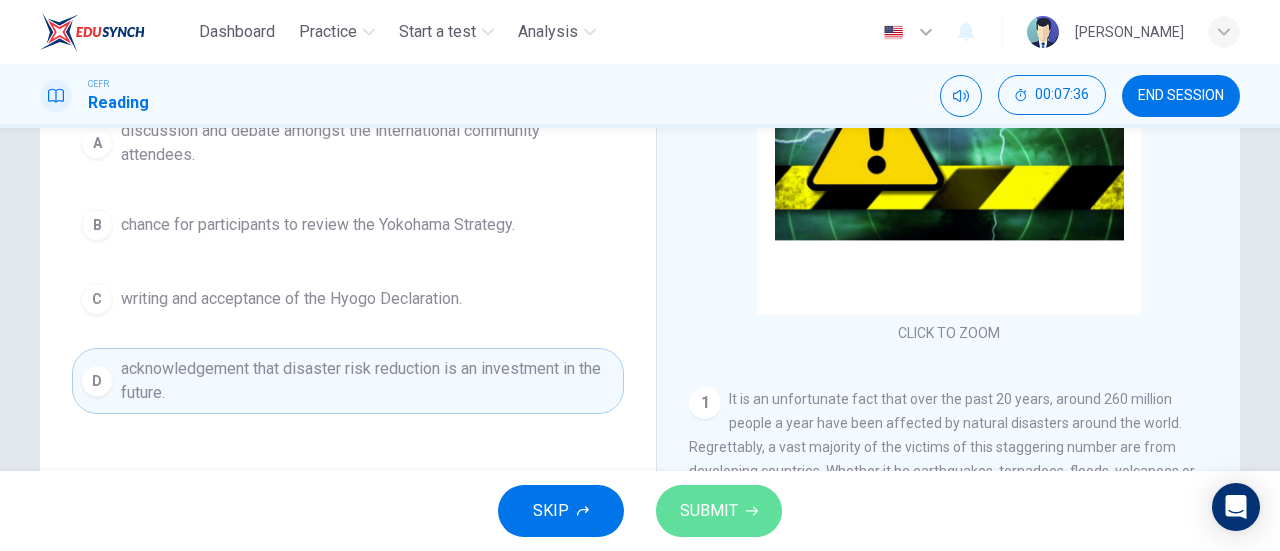 click on "SUBMIT" at bounding box center [719, 511] 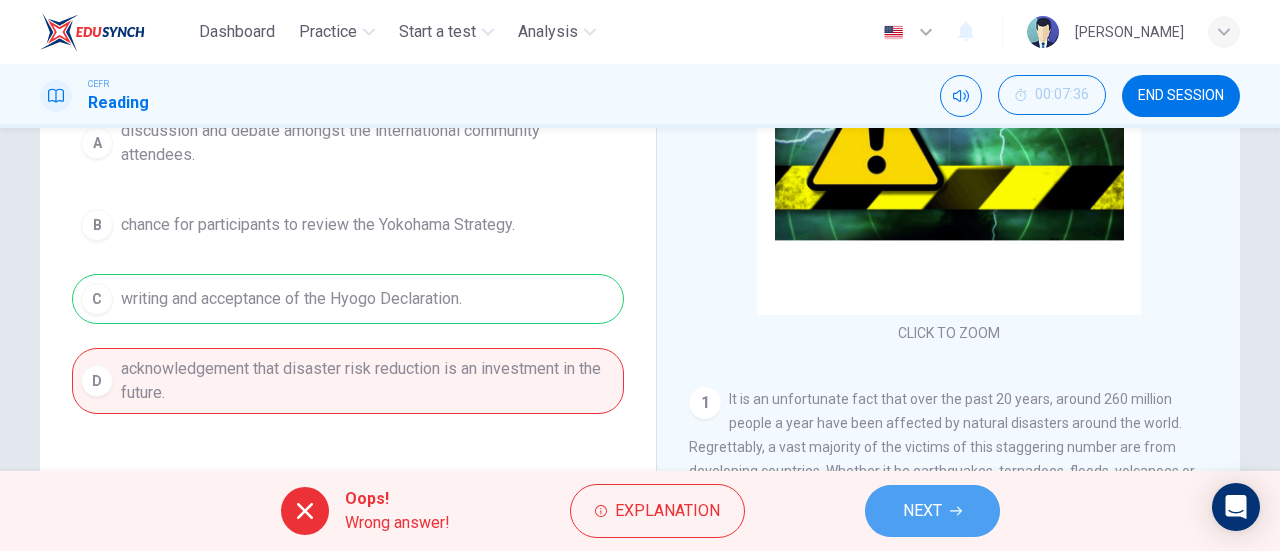 click on "NEXT" at bounding box center [932, 511] 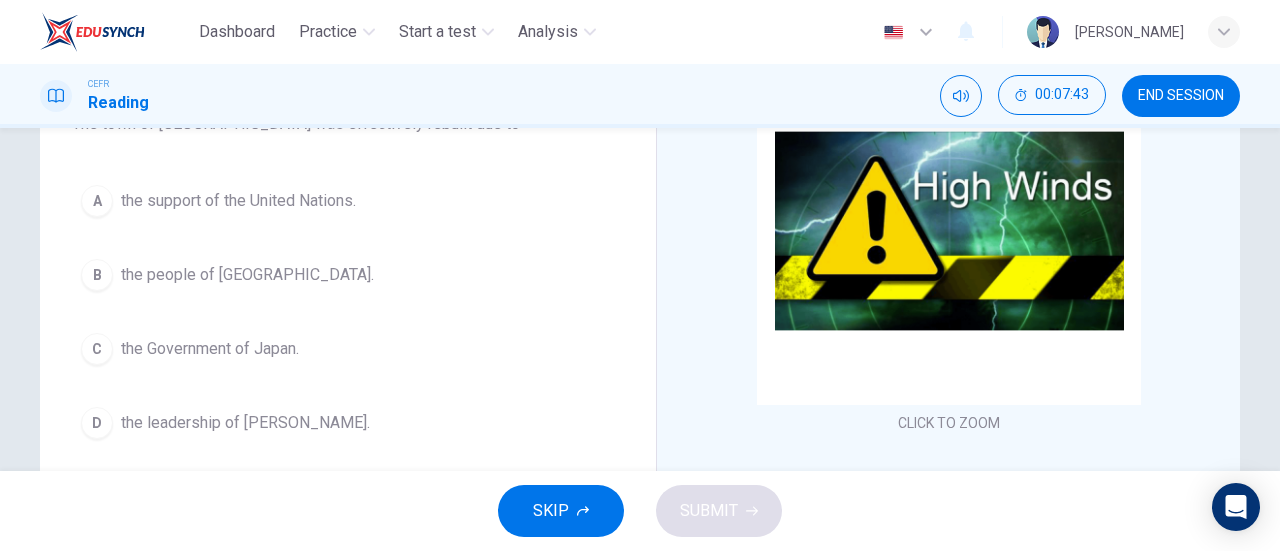 scroll, scrollTop: 175, scrollLeft: 0, axis: vertical 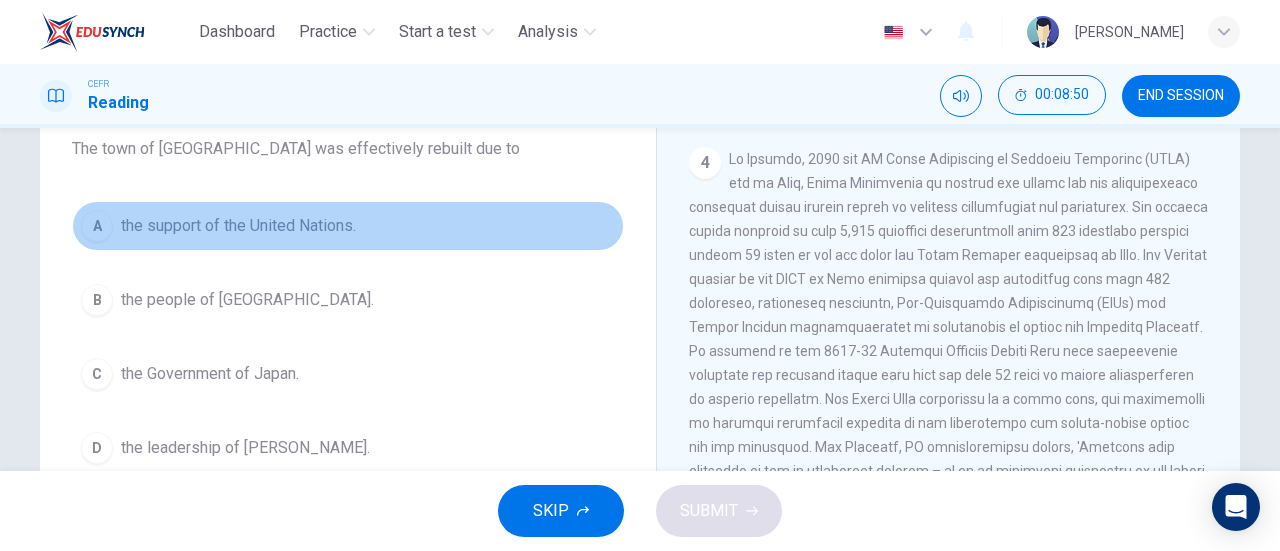 click on "the support of the United Nations." at bounding box center (238, 226) 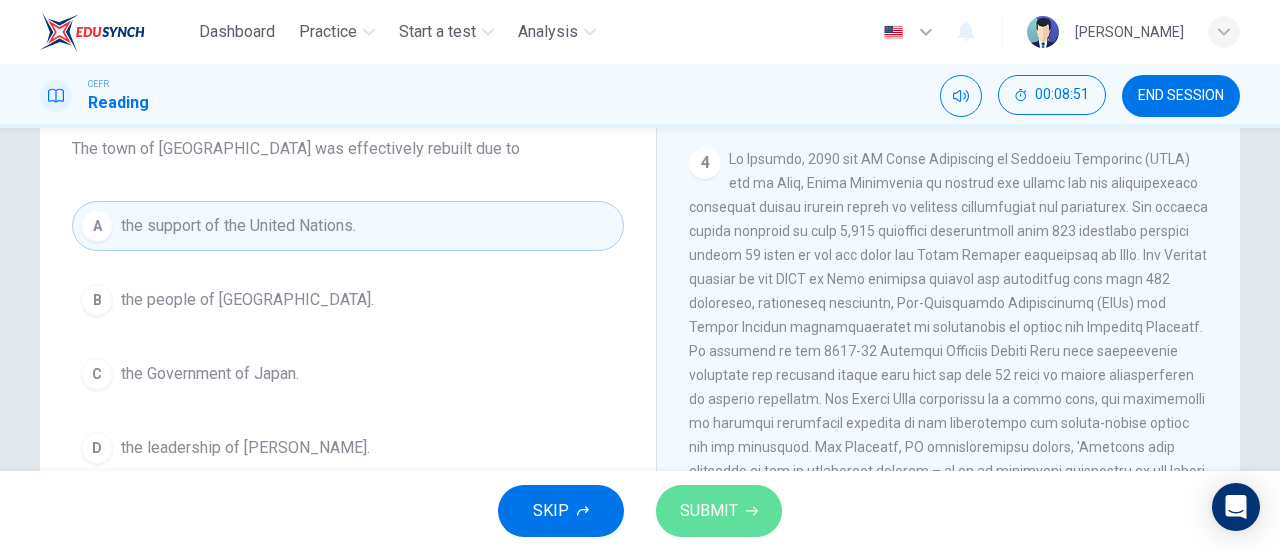 click on "SUBMIT" at bounding box center [709, 511] 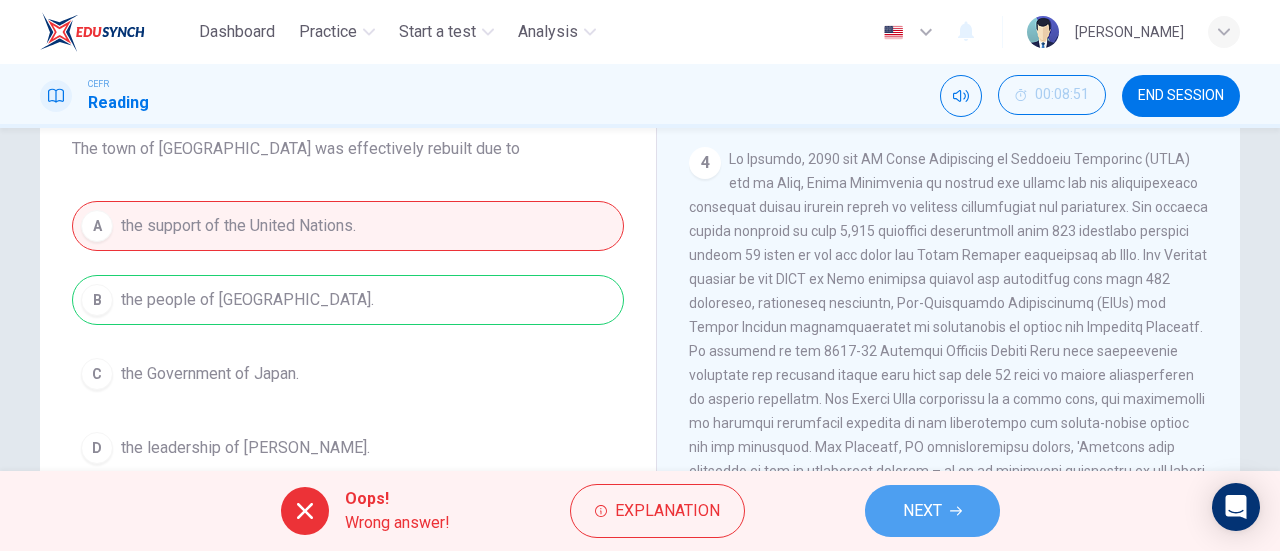 click on "NEXT" at bounding box center (932, 511) 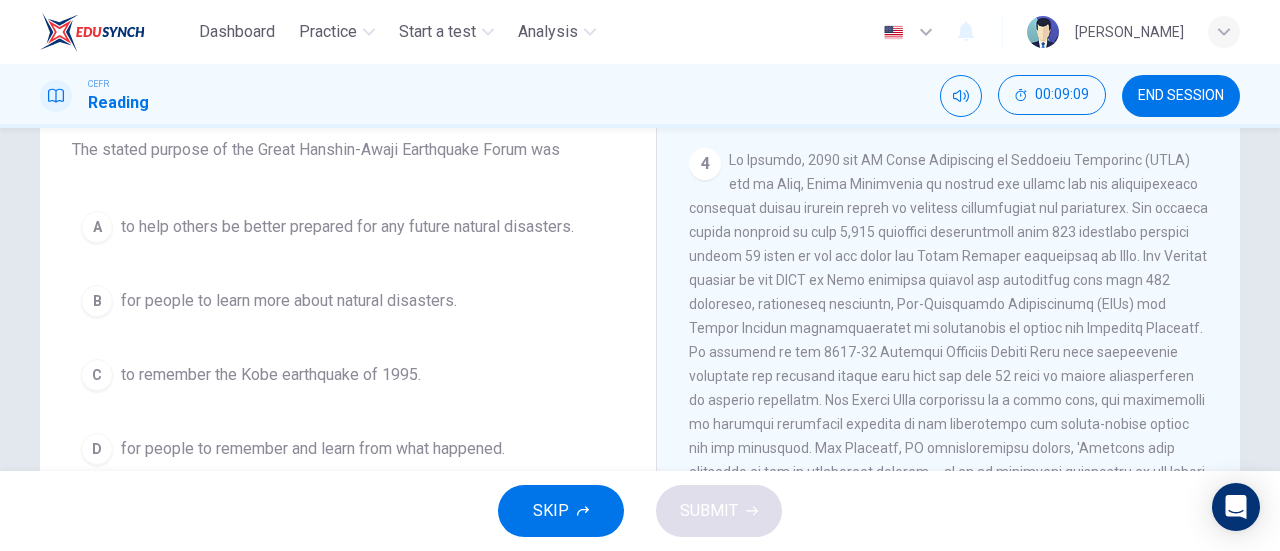 scroll, scrollTop: 173, scrollLeft: 0, axis: vertical 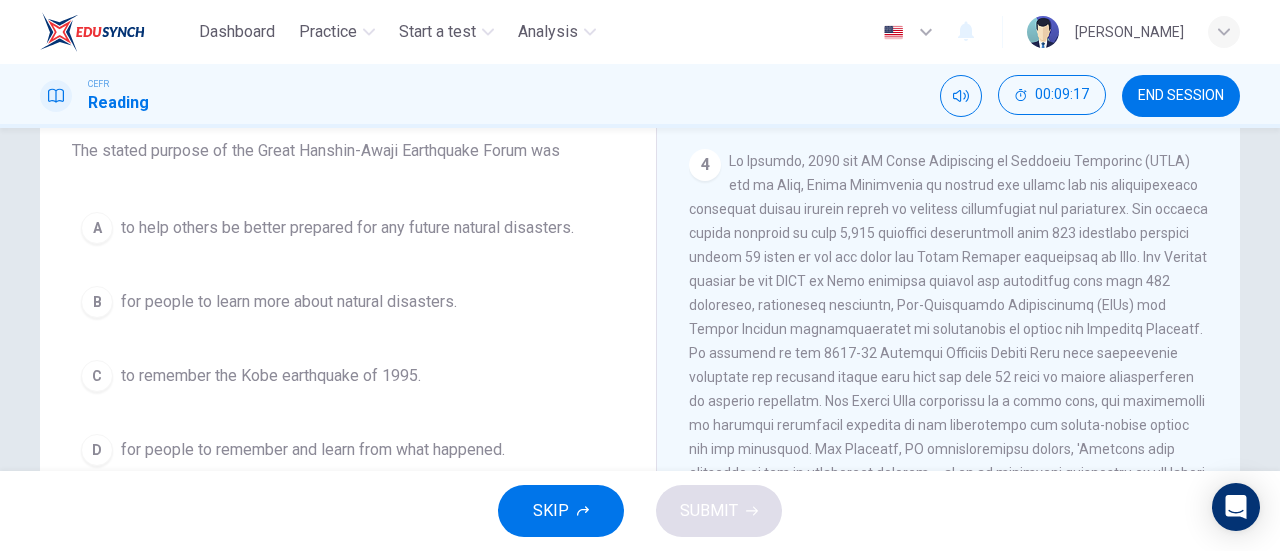 drag, startPoint x: 892, startPoint y: 303, endPoint x: 945, endPoint y: 295, distance: 53.600372 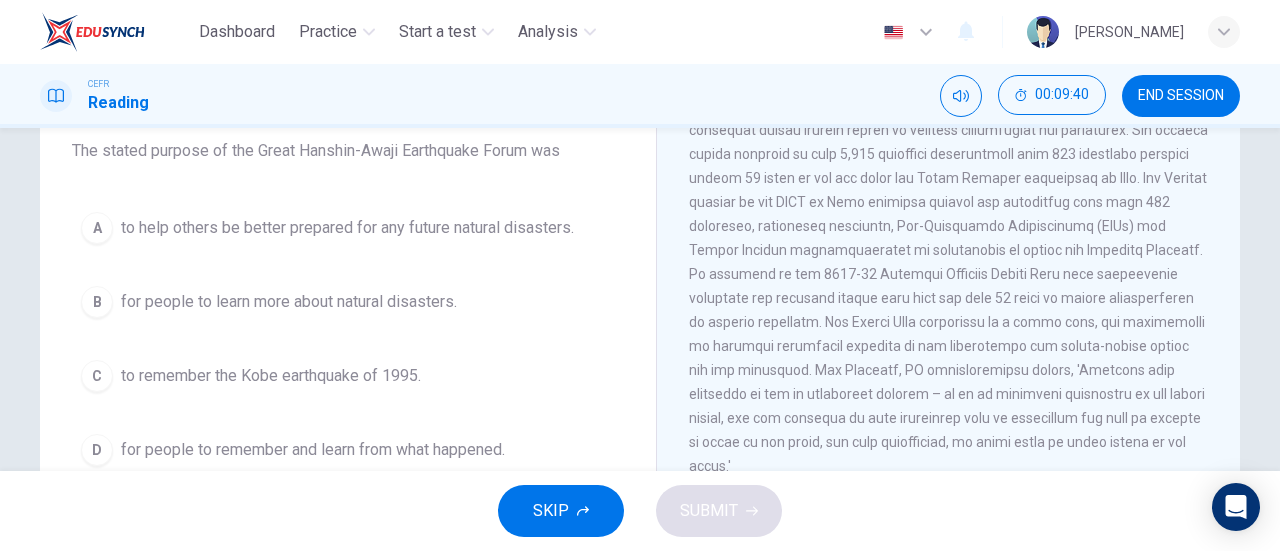 scroll, scrollTop: 1131, scrollLeft: 0, axis: vertical 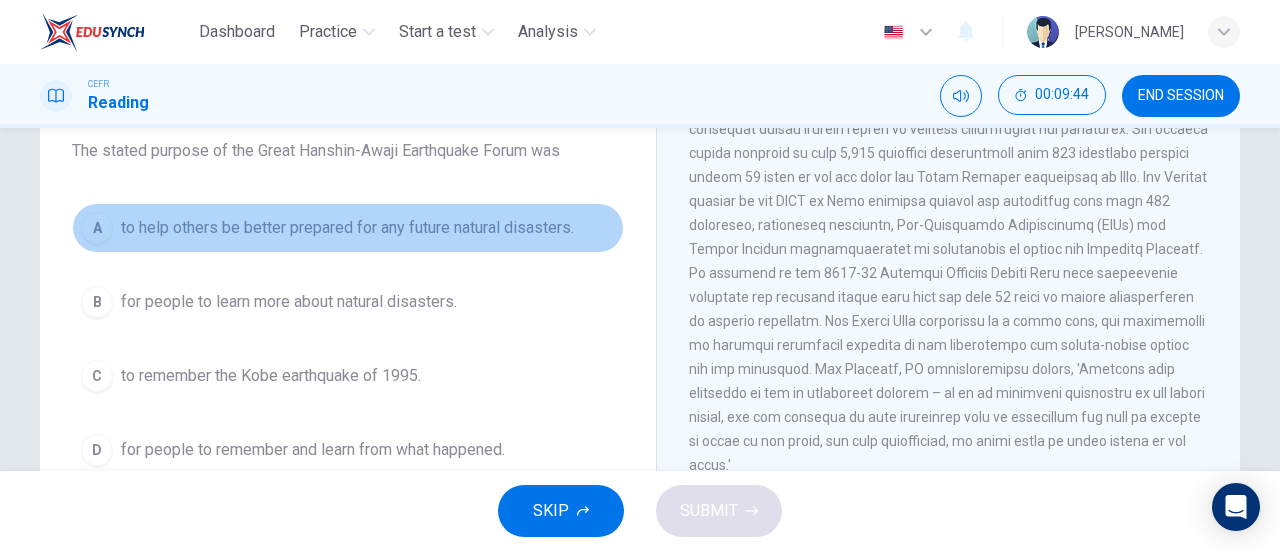 click on "to help others be better prepared for any future natural disasters." at bounding box center (347, 228) 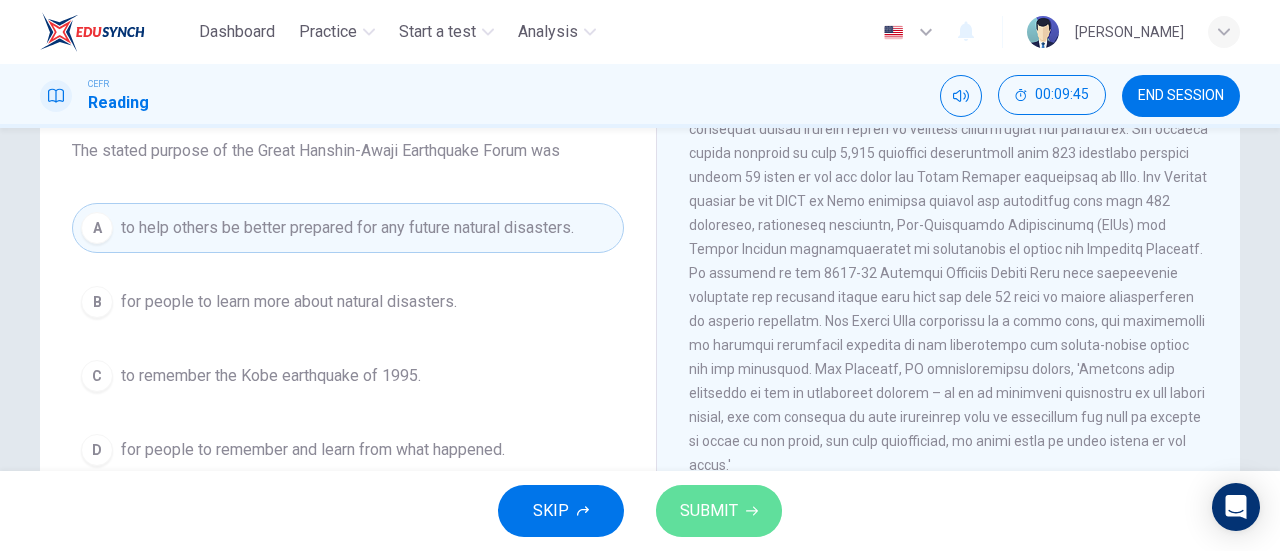 click on "SUBMIT" at bounding box center (719, 511) 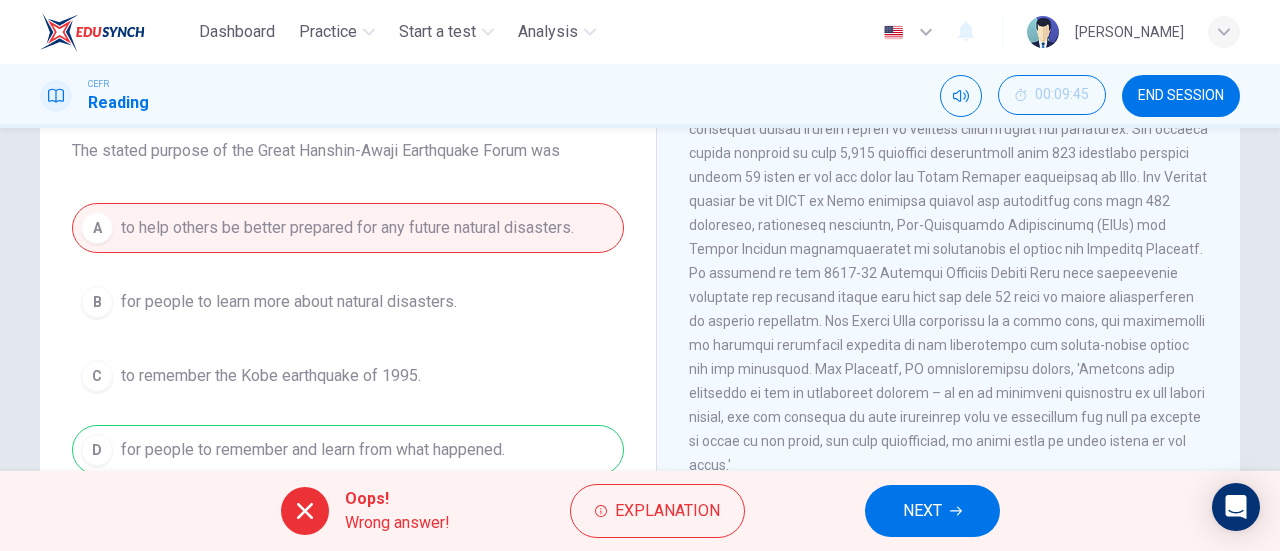 click on "NEXT" at bounding box center (922, 511) 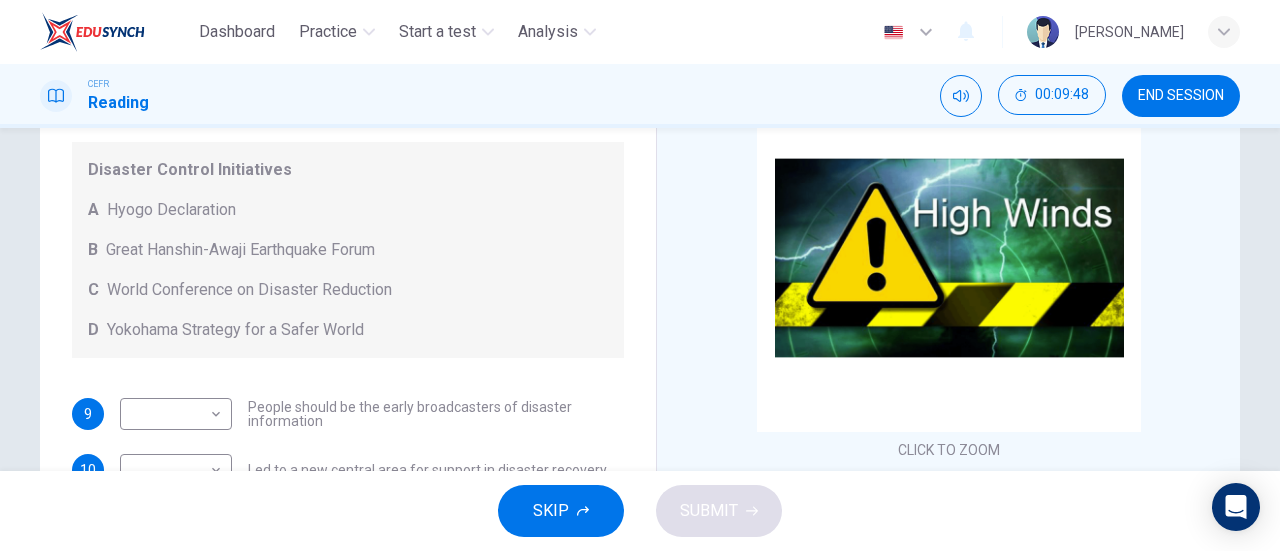 scroll, scrollTop: 136, scrollLeft: 0, axis: vertical 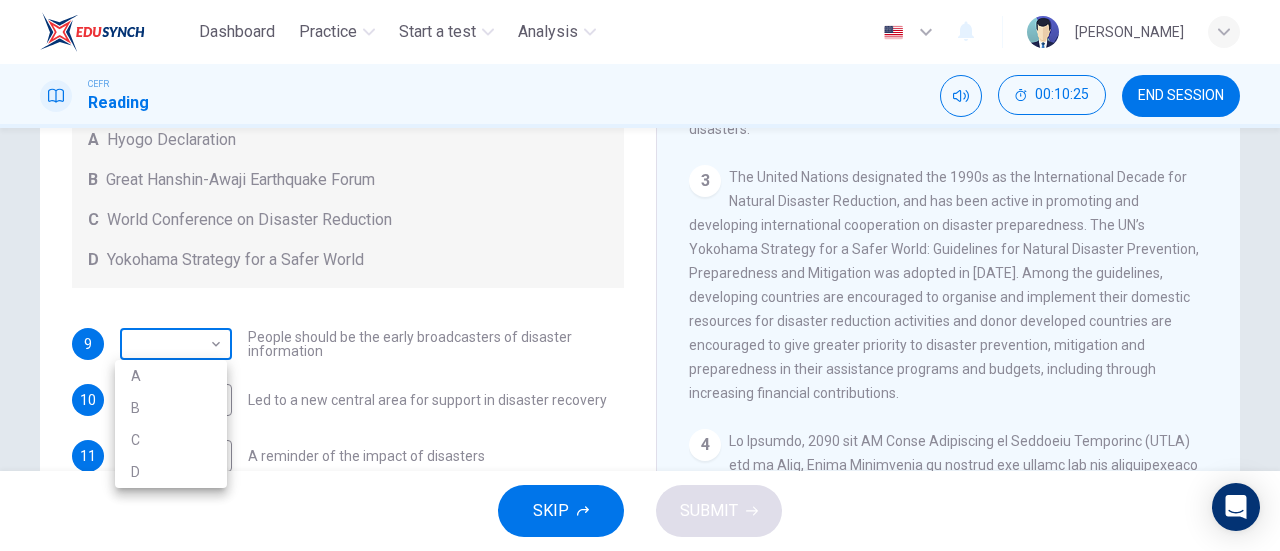 click on "Dashboard Practice Start a test Analysis English en ​ AISYAH NADHIRAH BINTI MAT LAZIN CEFR Reading 00:10:25 END SESSION Questions 9 - 13 Look at the following statements and the list of disaster control initiatives below.
Match each statement with the correct disaster control initiative,  A-D .
Write the correct letter,  A-D , in the boxes below Disaster Control Initiatives A Hyogo Declaration B Great Hanshin-Awaji Earthquake Forum C World Conference on Disaster Reduction D Yokohama Strategy for a Safer World 9 ​ ​ People should be the early broadcasters of disaster information 10 ​ ​ Led to a new central area for support in disaster recovery 11 ​ ​ A reminder of the impact of disasters 12 ​ ​ In times of disaster, developed countries should do more to help less-developed countries 13 ​ ​ National development and disaster prevention should be considered at the same time Preparing for the Threat CLICK TO ZOOM Click to Zoom 1 2 3 4 5 6 SKIP SUBMIT
Dashboard Practice Start a test" at bounding box center (640, 275) 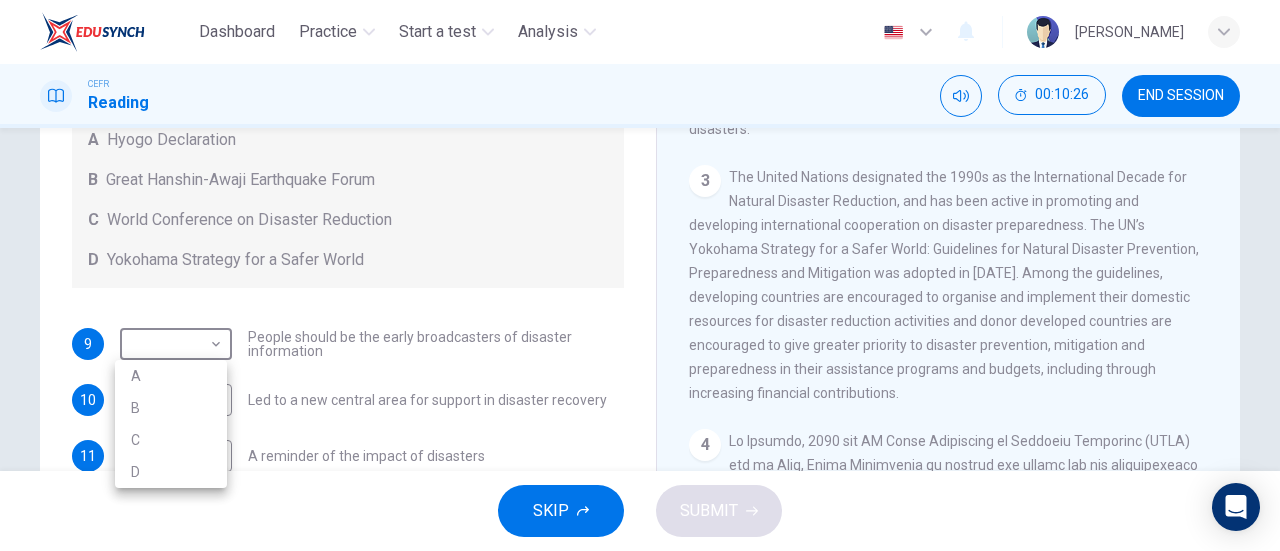 click on "A" at bounding box center (171, 376) 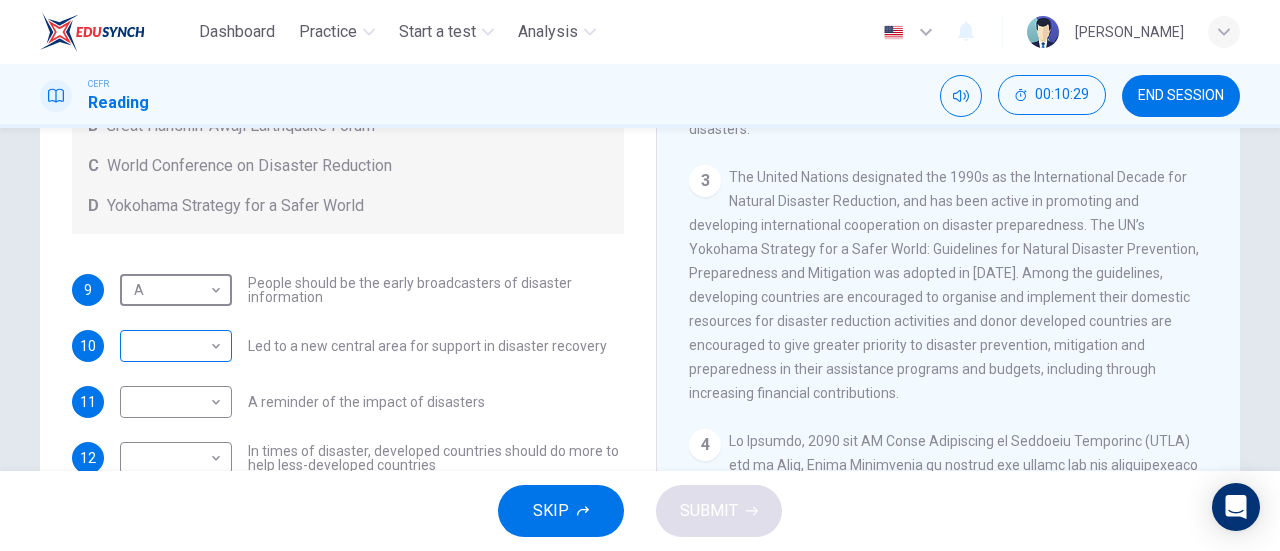 scroll, scrollTop: 68, scrollLeft: 0, axis: vertical 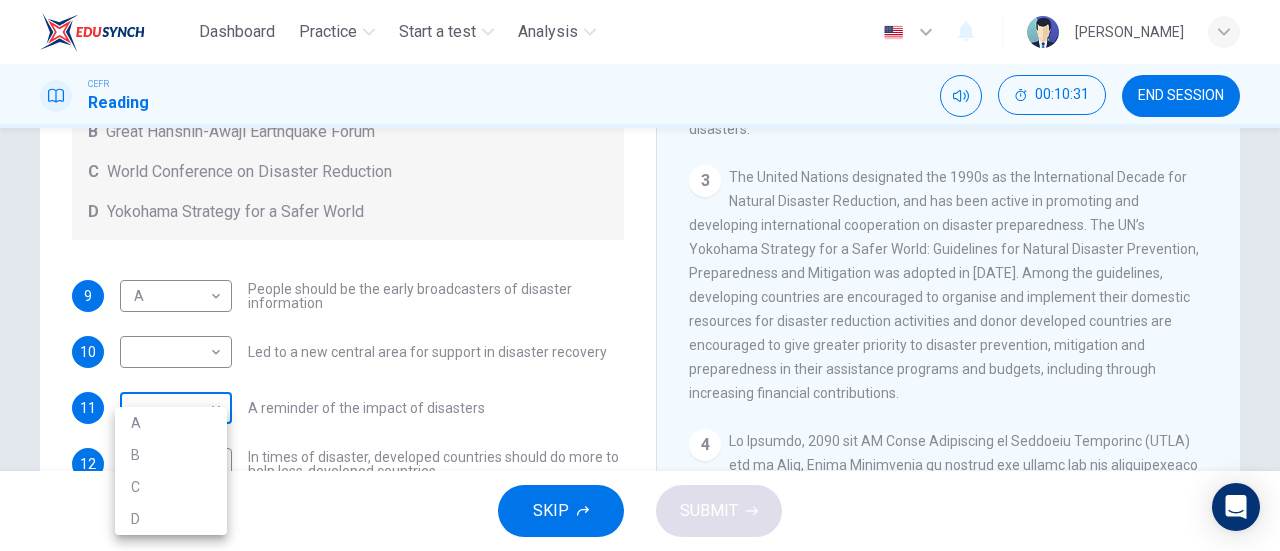 click on "Dashboard Practice Start a test Analysis English en ​ AISYAH NADHIRAH BINTI MAT LAZIN CEFR Reading 00:10:31 END SESSION Questions 9 - 13 Look at the following statements and the list of disaster control initiatives below.
Match each statement with the correct disaster control initiative,  A-D .
Write the correct letter,  A-D , in the boxes below Disaster Control Initiatives A Hyogo Declaration B Great Hanshin-Awaji Earthquake Forum C World Conference on Disaster Reduction D Yokohama Strategy for a Safer World 9 A A ​ People should be the early broadcasters of disaster information 10 ​ ​ Led to a new central area for support in disaster recovery 11 ​ ​ A reminder of the impact of disasters 12 ​ ​ In times of disaster, developed countries should do more to help less-developed countries 13 ​ ​ National development and disaster prevention should be considered at the same time Preparing for the Threat CLICK TO ZOOM Click to Zoom 1 2 3 4 5 6 SKIP SUBMIT
Dashboard Practice Start a test" at bounding box center (640, 275) 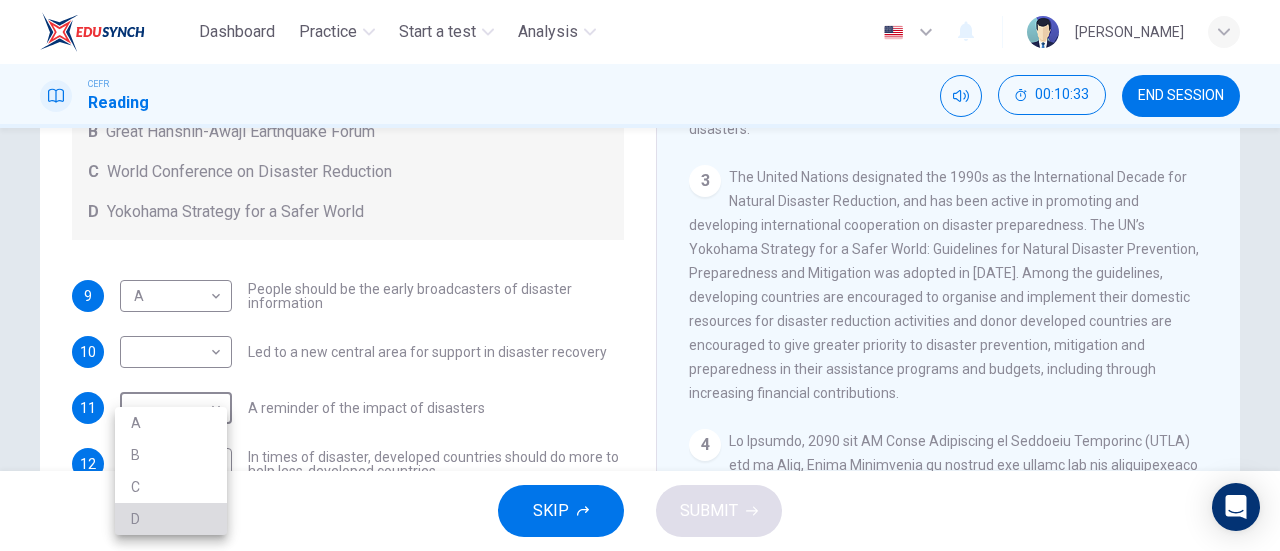 click on "D" at bounding box center [171, 519] 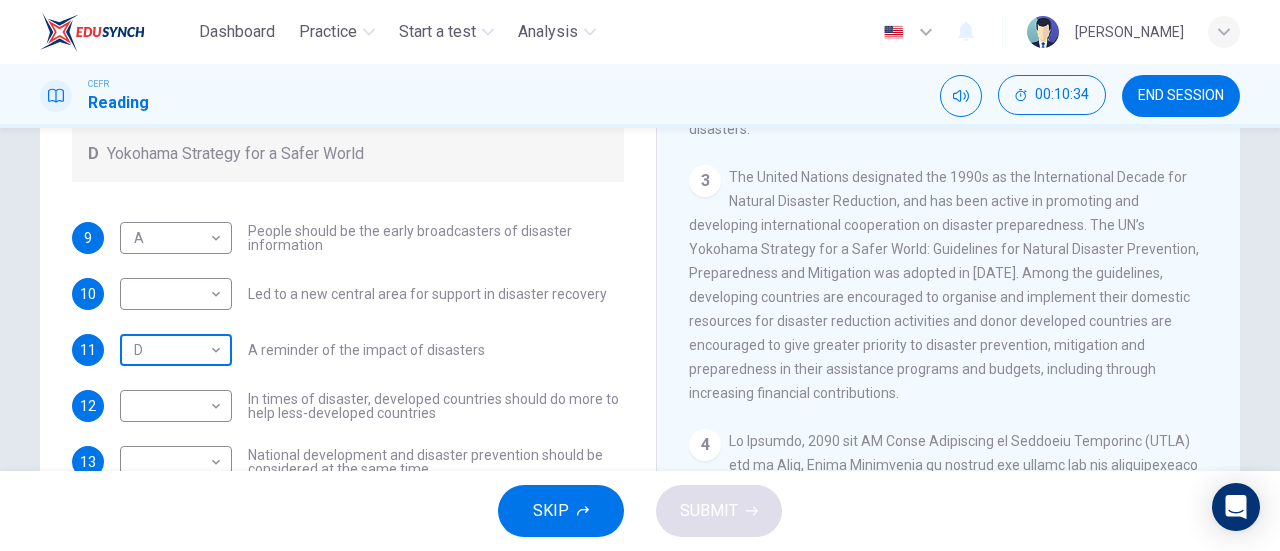 scroll, scrollTop: 136, scrollLeft: 0, axis: vertical 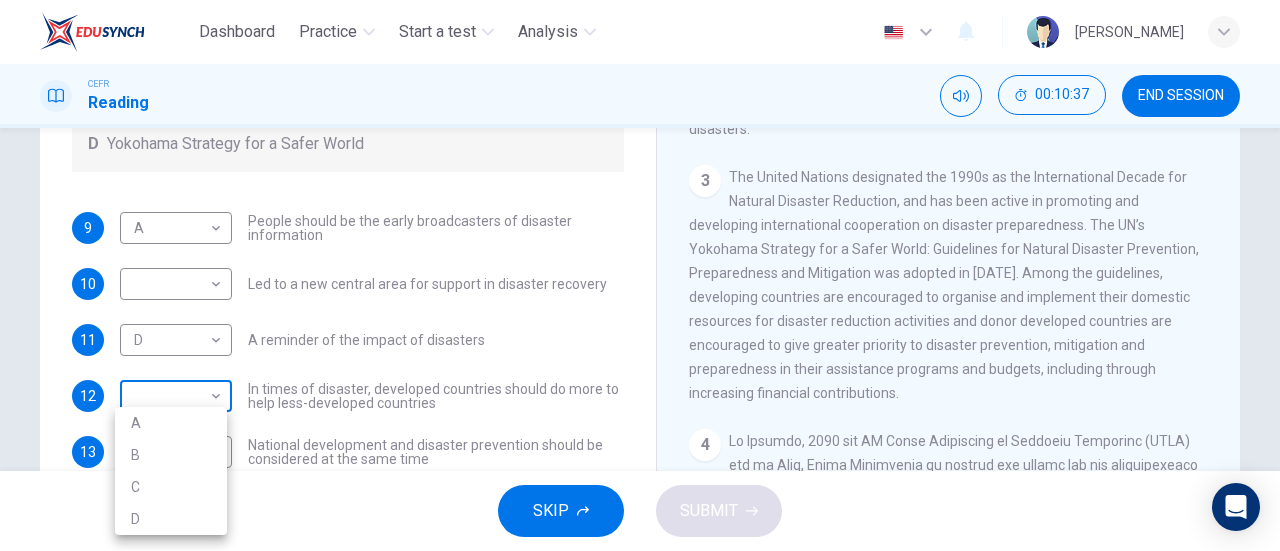 click on "Dashboard Practice Start a test Analysis English en ​ AISYAH NADHIRAH BINTI MAT LAZIN CEFR Reading 00:10:37 END SESSION Questions 9 - 13 Look at the following statements and the list of disaster control initiatives below.
Match each statement with the correct disaster control initiative,  A-D .
Write the correct letter,  A-D , in the boxes below Disaster Control Initiatives A Hyogo Declaration B Great Hanshin-Awaji Earthquake Forum C World Conference on Disaster Reduction D Yokohama Strategy for a Safer World 9 A A ​ People should be the early broadcasters of disaster information 10 ​ ​ Led to a new central area for support in disaster recovery 11 D D ​ A reminder of the impact of disasters 12 ​ ​ In times of disaster, developed countries should do more to help less-developed countries 13 ​ ​ National development and disaster prevention should be considered at the same time Preparing for the Threat CLICK TO ZOOM Click to Zoom 1 2 3 4 5 6 SKIP SUBMIT
Dashboard Practice Start a test" at bounding box center (640, 275) 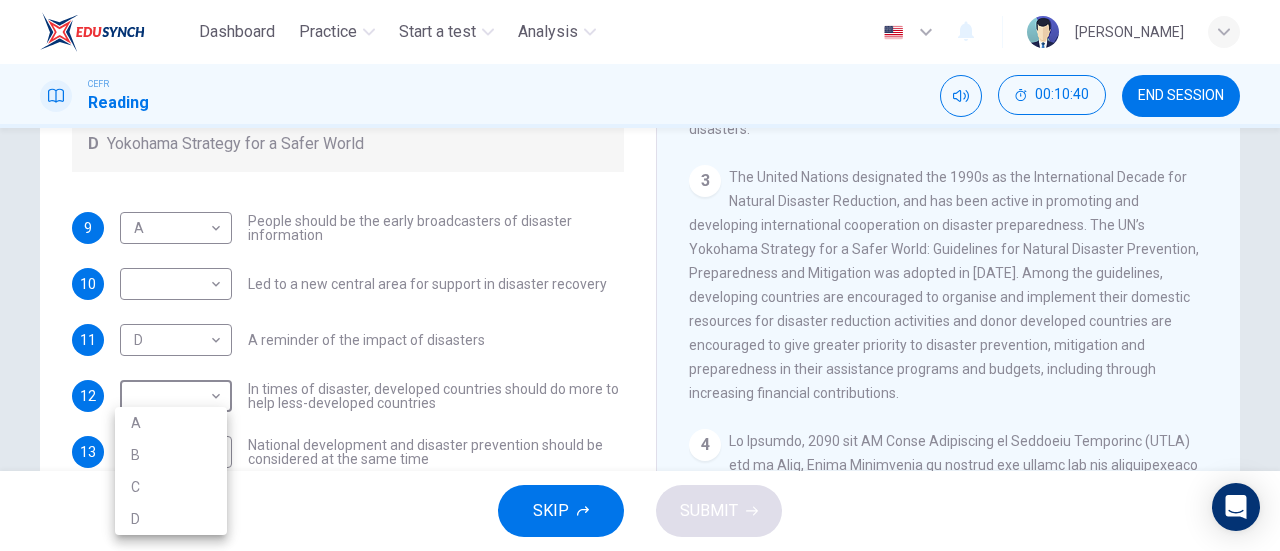 click at bounding box center [640, 275] 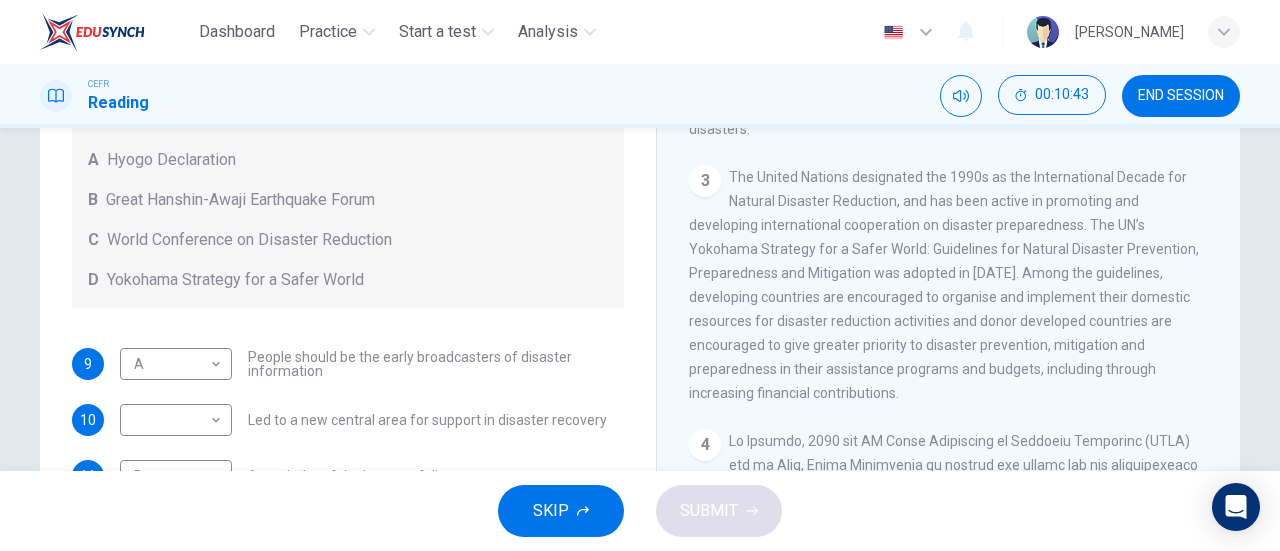 scroll, scrollTop: 136, scrollLeft: 0, axis: vertical 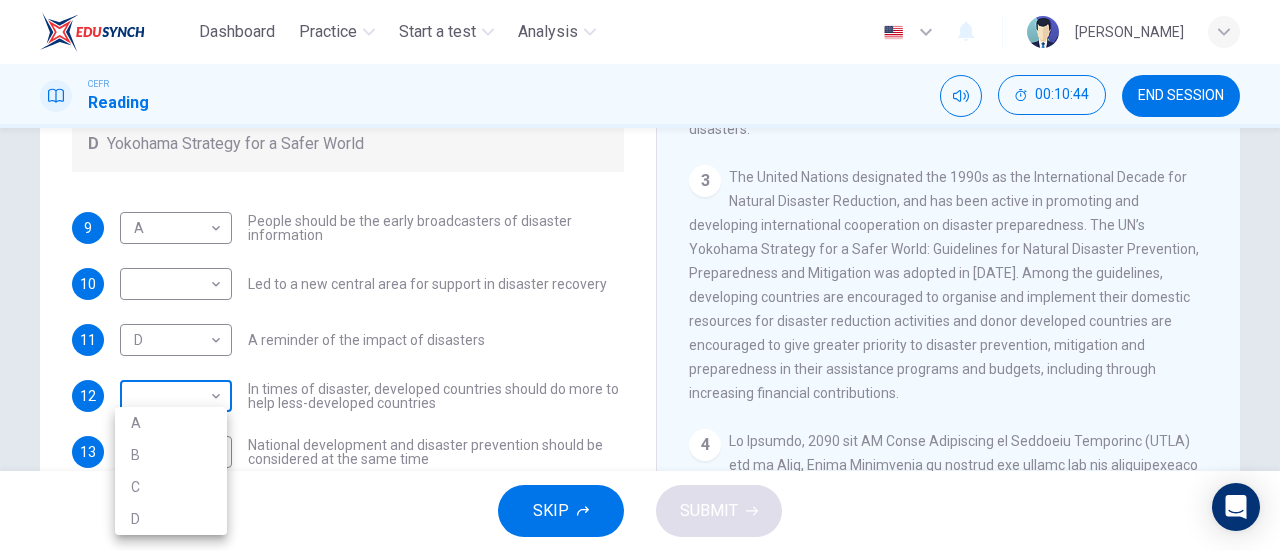 click on "Dashboard Practice Start a test Analysis English en ​ AISYAH NADHIRAH BINTI MAT LAZIN CEFR Reading 00:10:44 END SESSION Questions 9 - 13 Look at the following statements and the list of disaster control initiatives below.
Match each statement with the correct disaster control initiative,  A-D .
Write the correct letter,  A-D , in the boxes below Disaster Control Initiatives A Hyogo Declaration B Great Hanshin-Awaji Earthquake Forum C World Conference on Disaster Reduction D Yokohama Strategy for a Safer World 9 A A ​ People should be the early broadcasters of disaster information 10 ​ ​ Led to a new central area for support in disaster recovery 11 D D ​ A reminder of the impact of disasters 12 ​ ​ In times of disaster, developed countries should do more to help less-developed countries 13 ​ ​ National development and disaster prevention should be considered at the same time Preparing for the Threat CLICK TO ZOOM Click to Zoom 1 2 3 4 5 6 SKIP SUBMIT
Dashboard Practice Start a test" at bounding box center (640, 275) 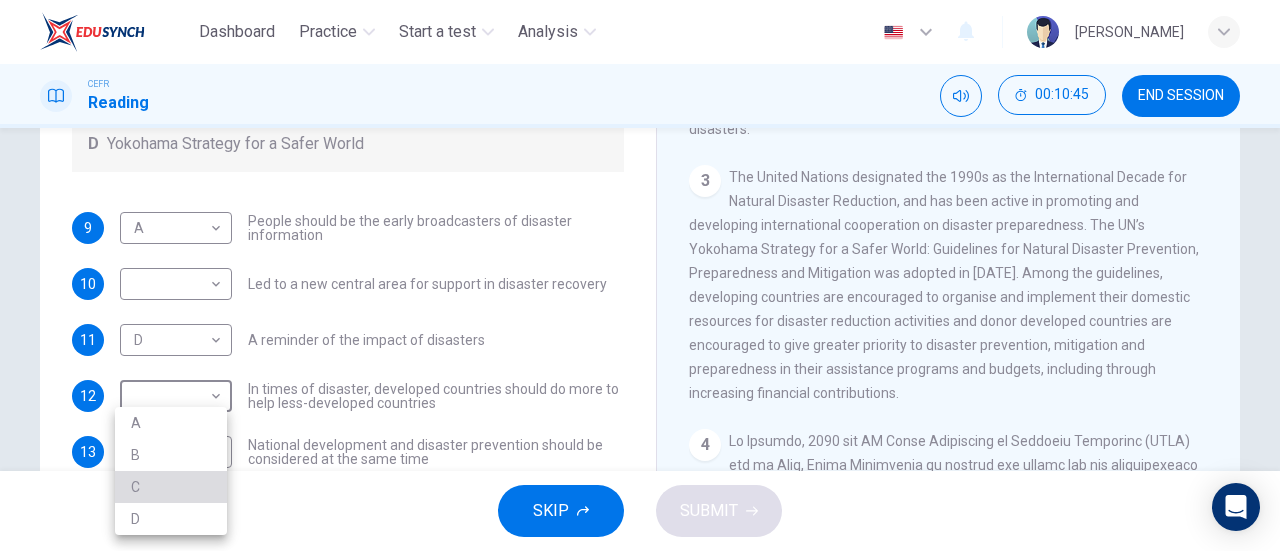 click on "C" at bounding box center (171, 487) 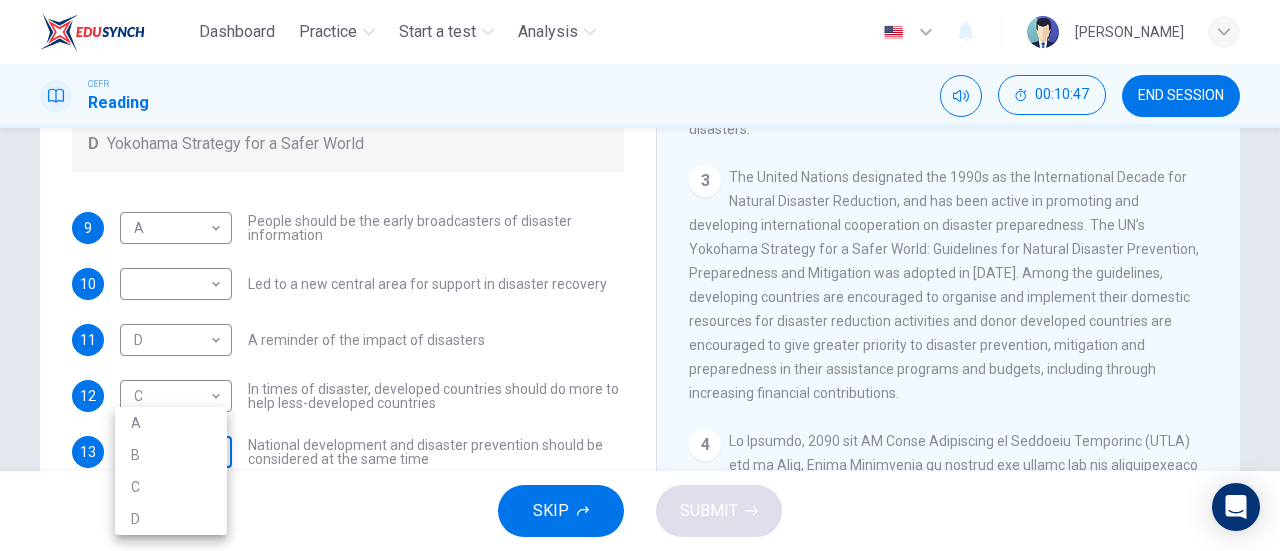 scroll, scrollTop: 364, scrollLeft: 0, axis: vertical 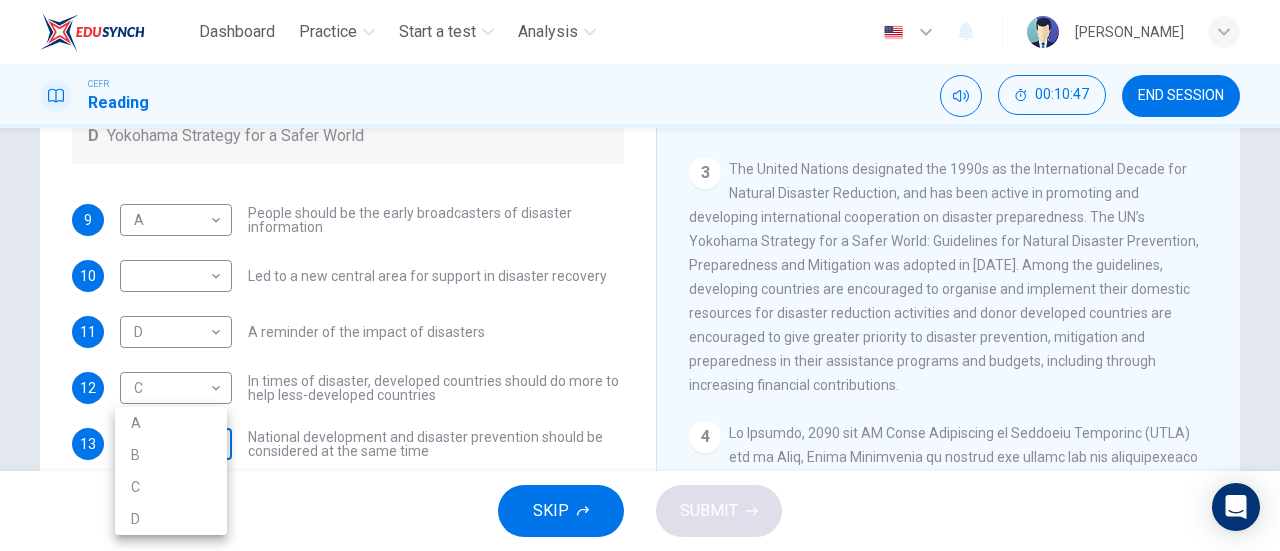 click on "Dashboard Practice Start a test Analysis English en ​ AISYAH NADHIRAH BINTI MAT LAZIN CEFR Reading 00:10:47 END SESSION Questions 9 - 13 Look at the following statements and the list of disaster control initiatives below.
Match each statement with the correct disaster control initiative,  A-D .
Write the correct letter,  A-D , in the boxes below Disaster Control Initiatives A Hyogo Declaration B Great Hanshin-Awaji Earthquake Forum C World Conference on Disaster Reduction D Yokohama Strategy for a Safer World 9 A A ​ People should be the early broadcasters of disaster information 10 ​ ​ Led to a new central area for support in disaster recovery 11 D D ​ A reminder of the impact of disasters 12 C C ​ In times of disaster, developed countries should do more to help less-developed countries 13 ​ ​ National development and disaster prevention should be considered at the same time Preparing for the Threat CLICK TO ZOOM Click to Zoom 1 2 3 4 5 6 SKIP SUBMIT
Dashboard Practice Start a test" at bounding box center [640, 275] 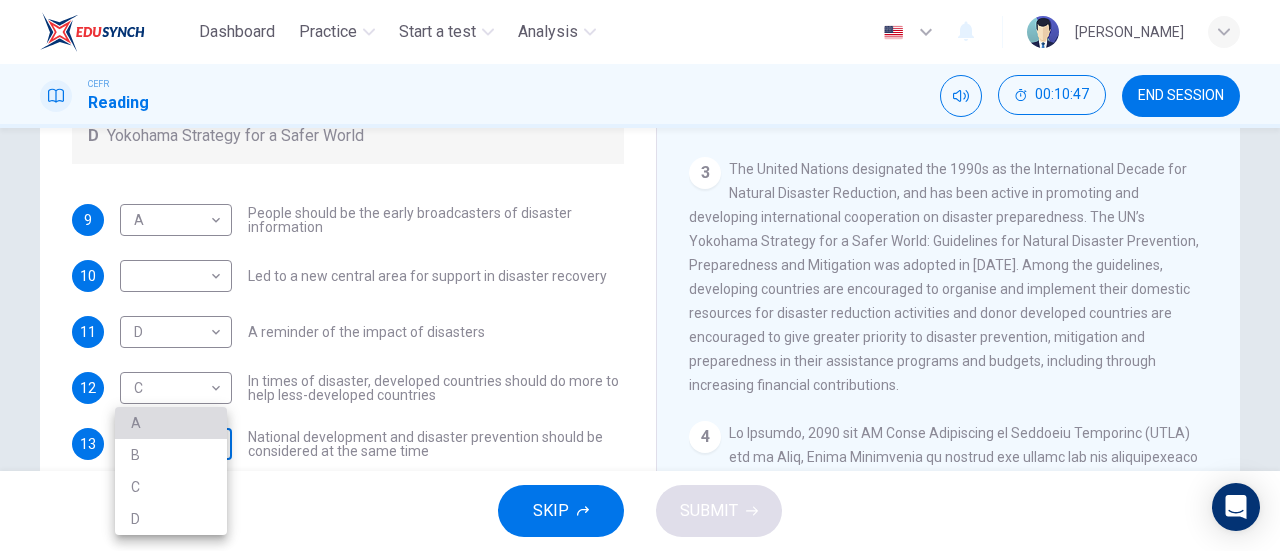click on "A" at bounding box center [171, 423] 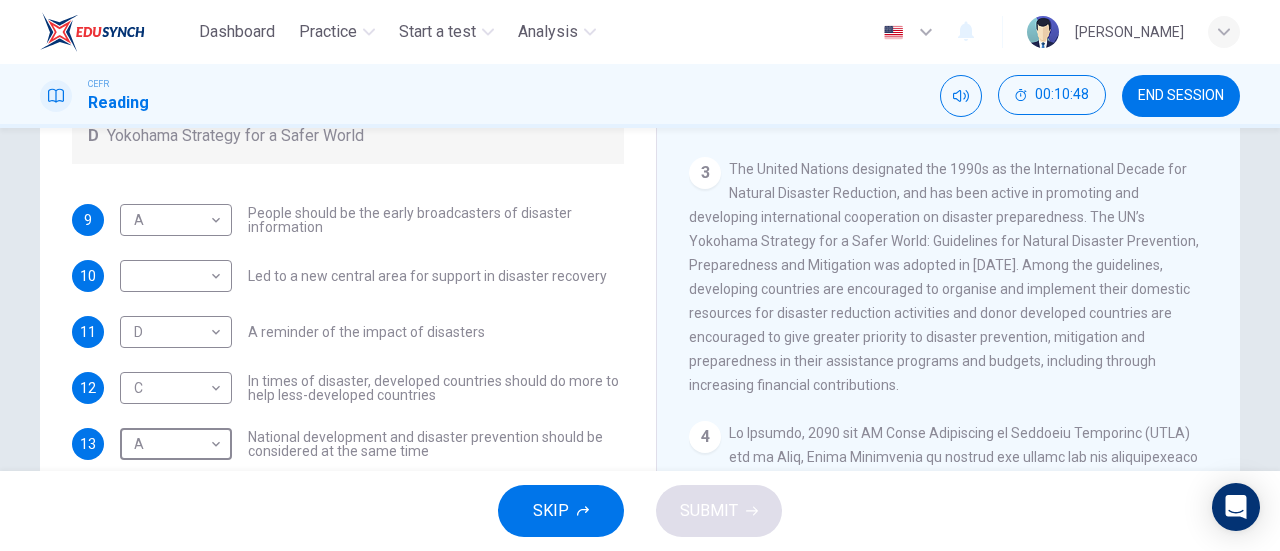 scroll, scrollTop: 0, scrollLeft: 0, axis: both 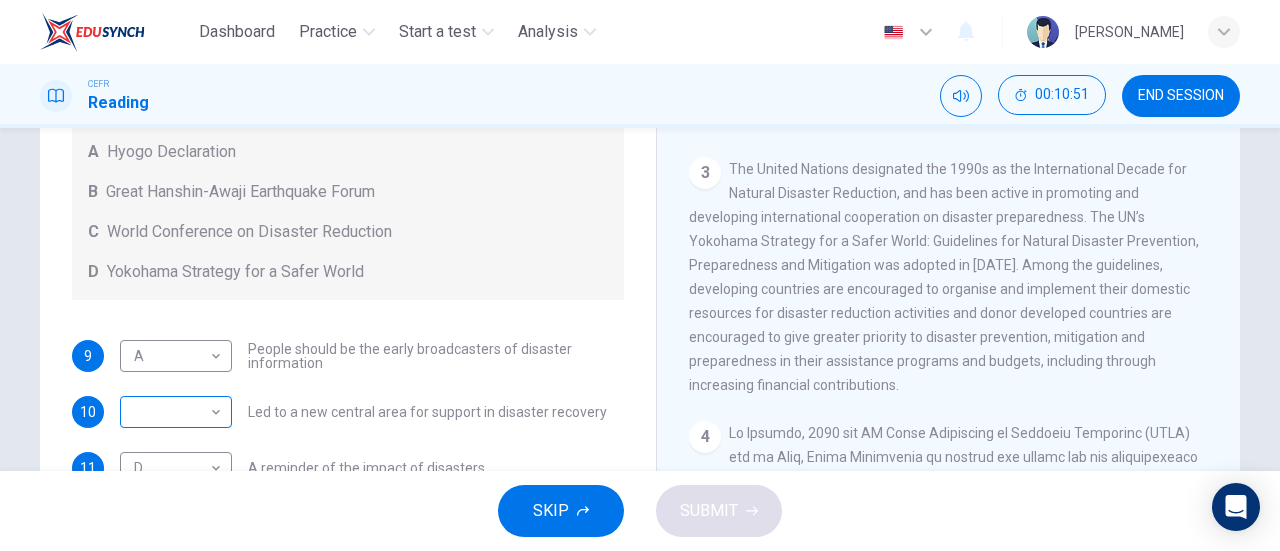 click on "Dashboard Practice Start a test Analysis English en ​ AISYAH NADHIRAH BINTI MAT LAZIN CEFR Reading 00:10:51 END SESSION Questions 9 - 13 Look at the following statements and the list of disaster control initiatives below.
Match each statement with the correct disaster control initiative,  A-D .
Write the correct letter,  A-D , in the boxes below Disaster Control Initiatives A Hyogo Declaration B Great Hanshin-Awaji Earthquake Forum C World Conference on Disaster Reduction D Yokohama Strategy for a Safer World 9 A A ​ People should be the early broadcasters of disaster information 10 ​ ​ Led to a new central area for support in disaster recovery 11 D D ​ A reminder of the impact of disasters 12 C C ​ In times of disaster, developed countries should do more to help less-developed countries 13 A A ​ National development and disaster prevention should be considered at the same time Preparing for the Threat CLICK TO ZOOM Click to Zoom 1 2 3 4 5 6 SKIP SUBMIT
Dashboard Practice Start a test" at bounding box center (640, 275) 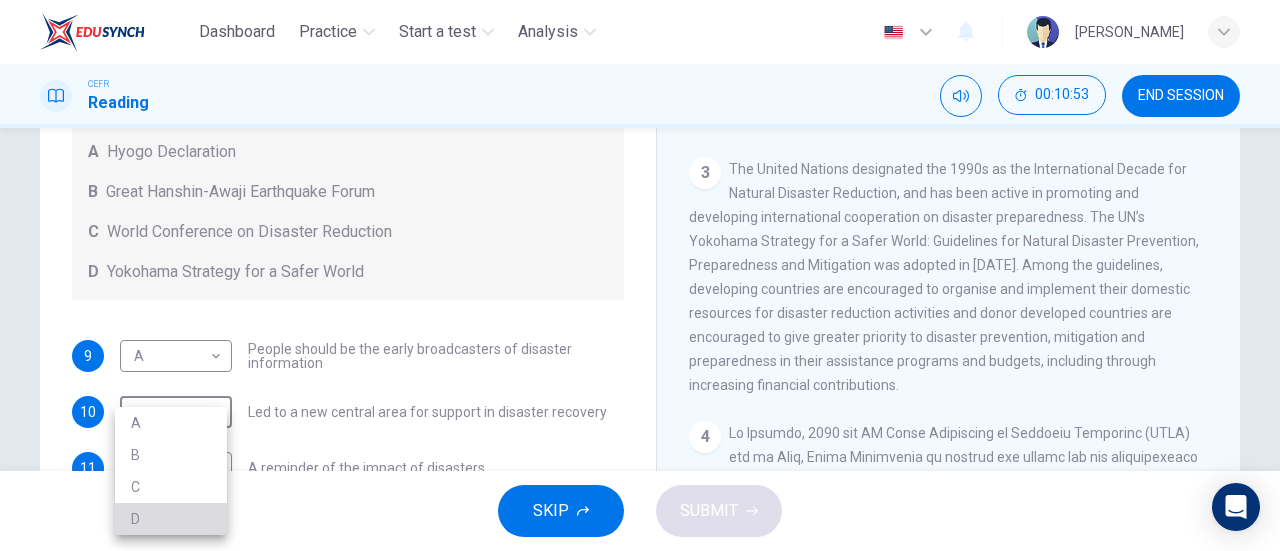 click on "D" at bounding box center [171, 519] 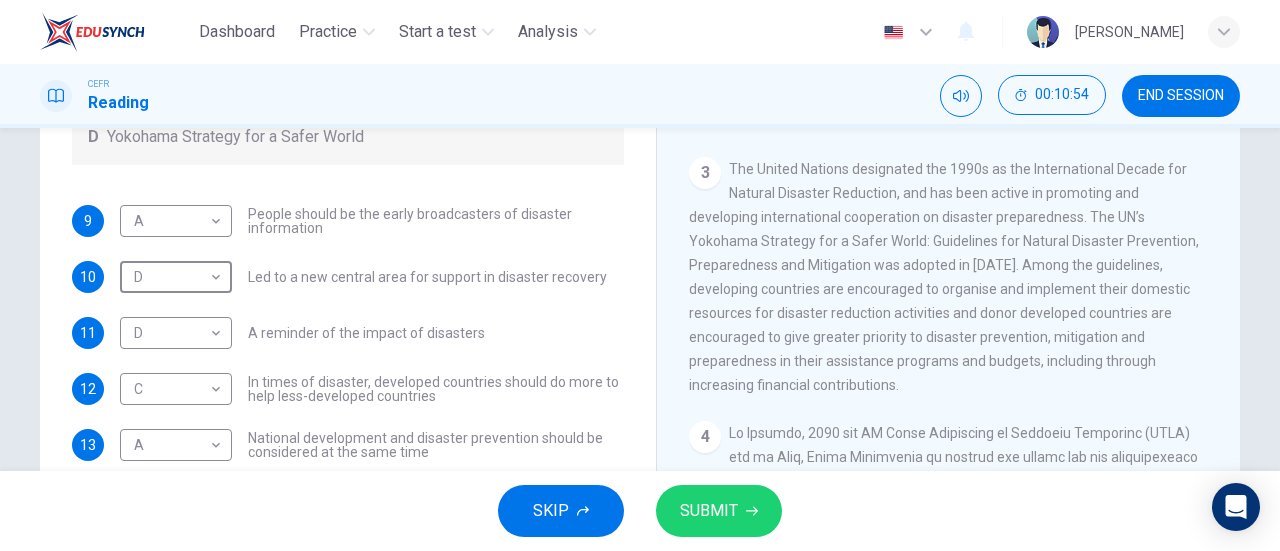 scroll, scrollTop: 136, scrollLeft: 0, axis: vertical 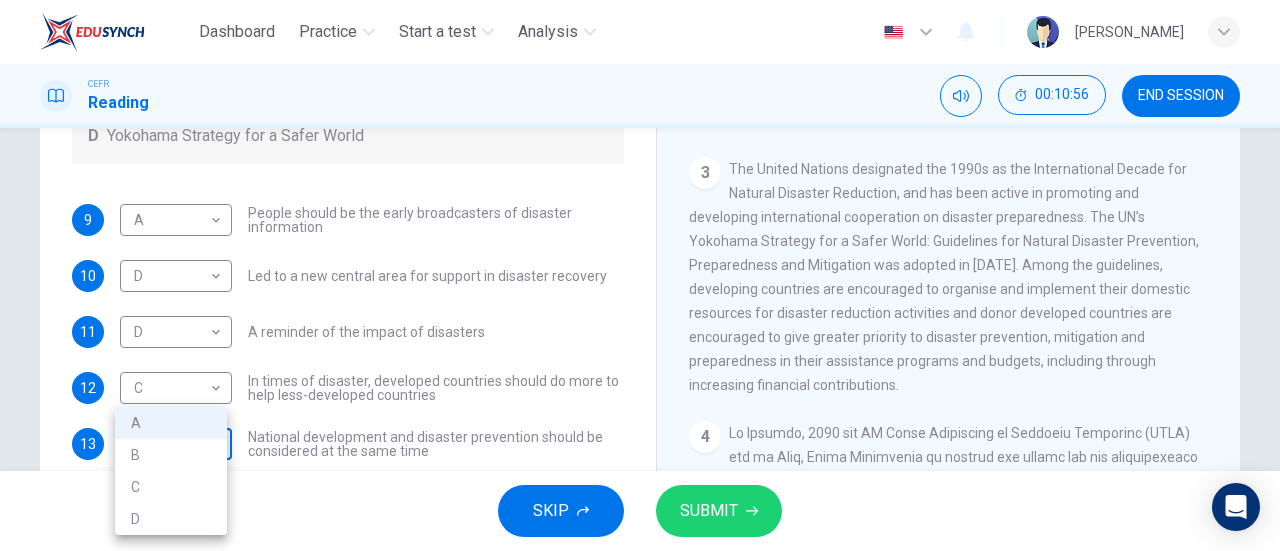 click on "Dashboard Practice Start a test Analysis English en ​ AISYAH NADHIRAH BINTI MAT LAZIN CEFR Reading 00:10:56 END SESSION Questions 9 - 13 Look at the following statements and the list of disaster control initiatives below.
Match each statement with the correct disaster control initiative,  A-D .
Write the correct letter,  A-D , in the boxes below Disaster Control Initiatives A Hyogo Declaration B Great Hanshin-Awaji Earthquake Forum C World Conference on Disaster Reduction D Yokohama Strategy for a Safer World 9 A A ​ People should be the early broadcasters of disaster information 10 D D ​ Led to a new central area for support in disaster recovery 11 D D ​ A reminder of the impact of disasters 12 C C ​ In times of disaster, developed countries should do more to help less-developed countries 13 A A ​ National development and disaster prevention should be considered at the same time Preparing for the Threat CLICK TO ZOOM Click to Zoom 1 2 3 4 5 6 SKIP SUBMIT
Dashboard Practice Start a test" at bounding box center [640, 275] 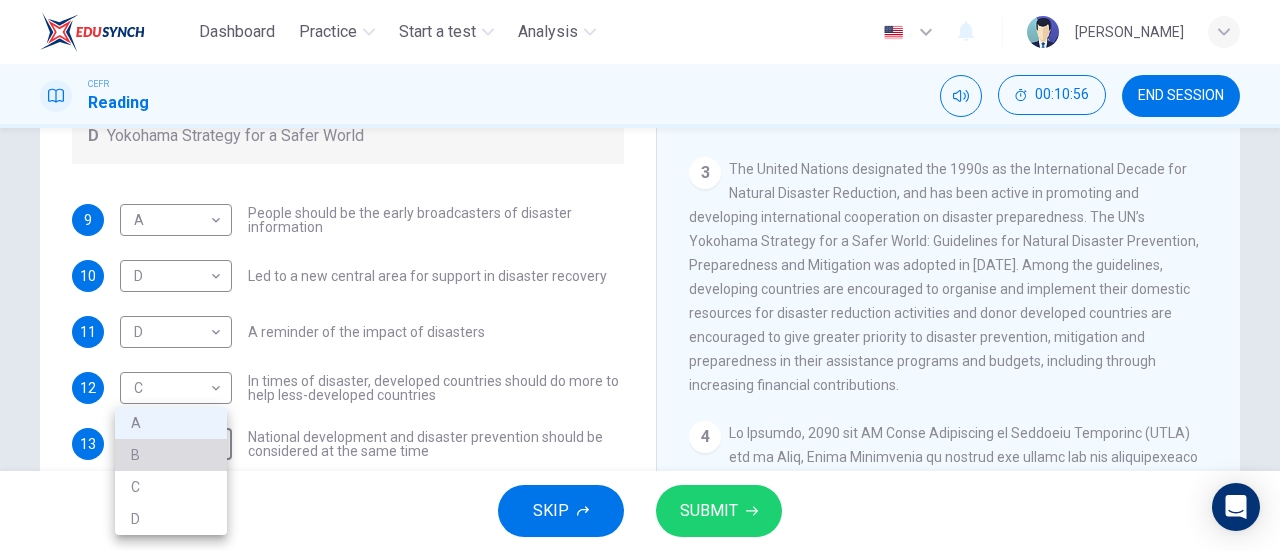 click on "B" at bounding box center (171, 455) 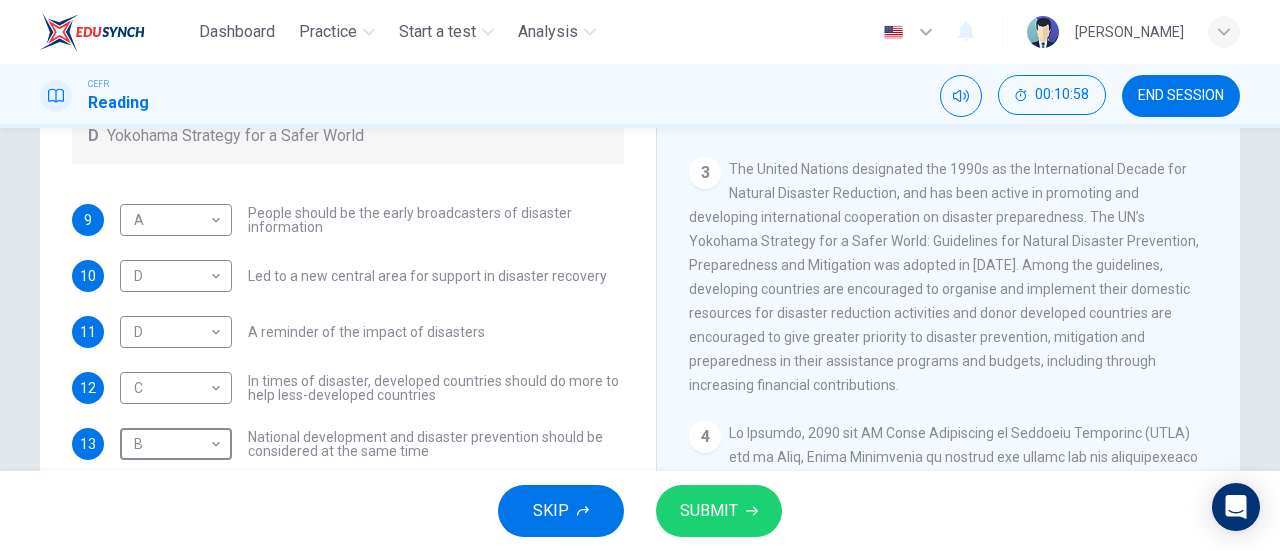 click on "SKIP SUBMIT" at bounding box center [640, 511] 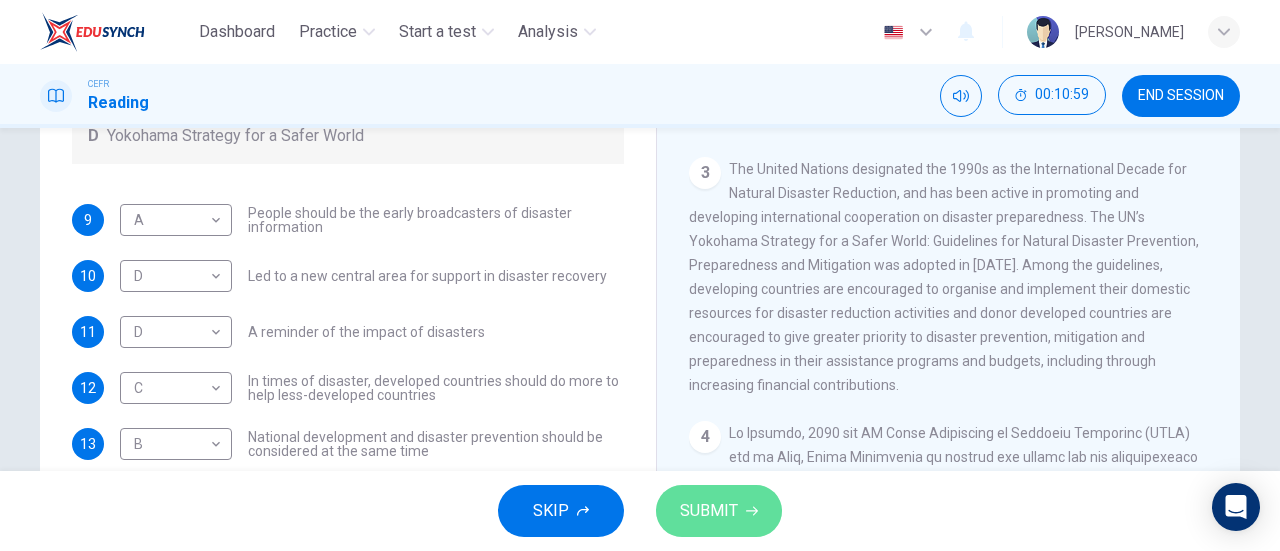 click on "SUBMIT" at bounding box center [709, 511] 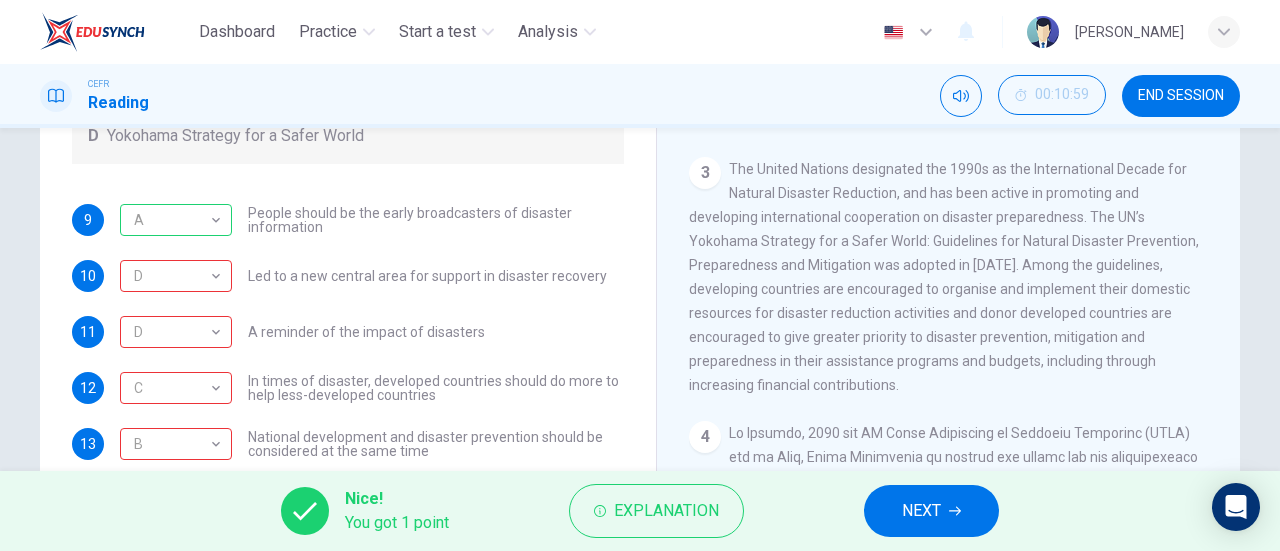 scroll, scrollTop: 386, scrollLeft: 0, axis: vertical 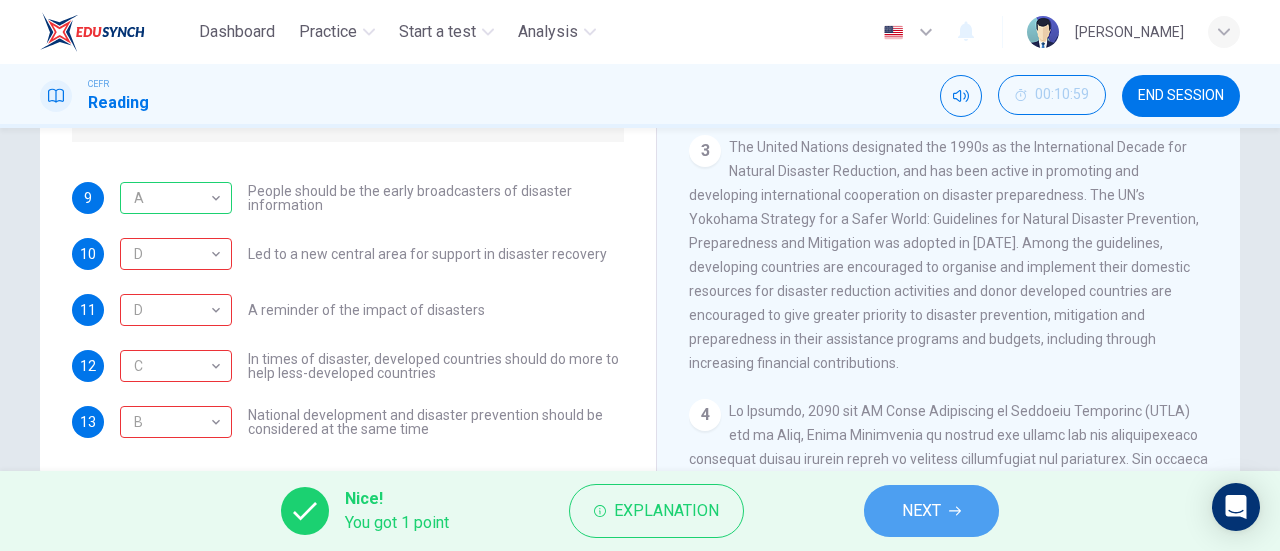 click on "NEXT" at bounding box center [921, 511] 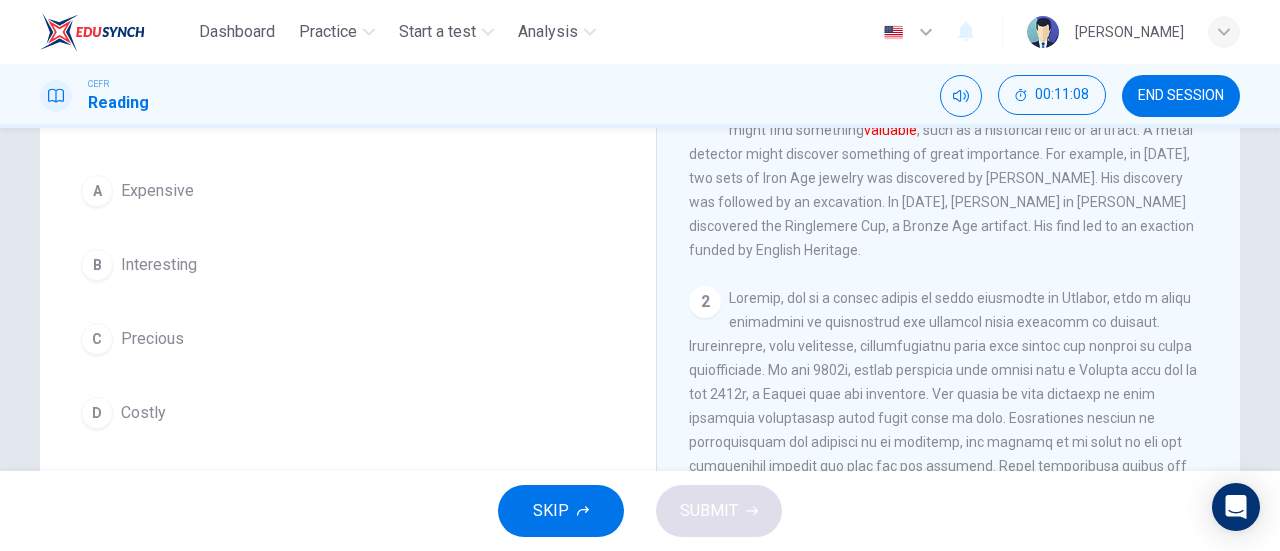 scroll, scrollTop: 164, scrollLeft: 0, axis: vertical 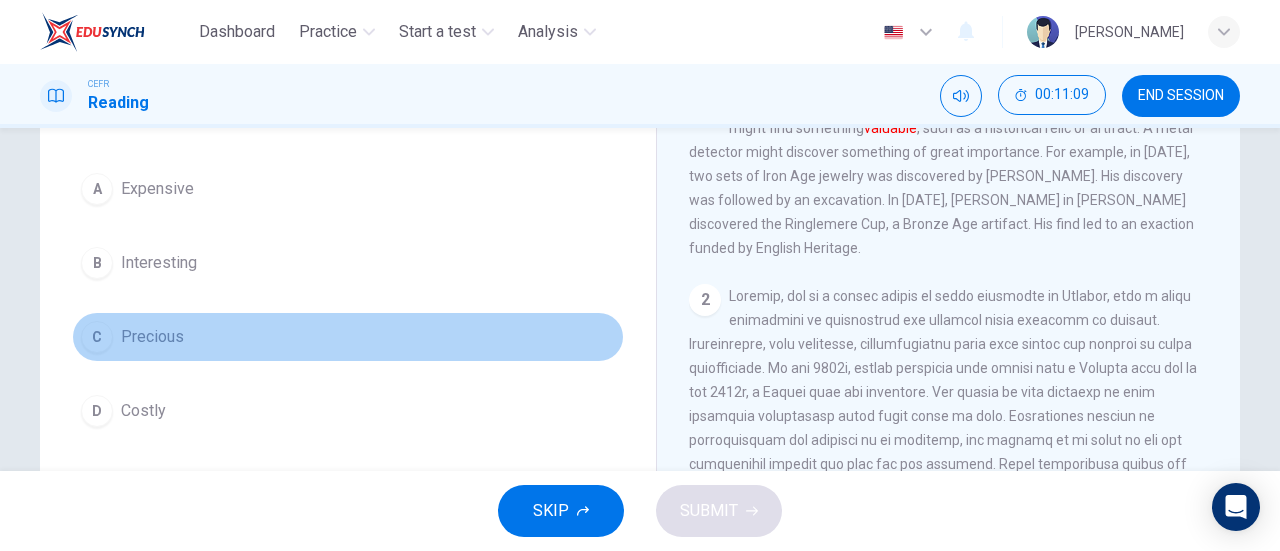 click on "Precious" at bounding box center [152, 337] 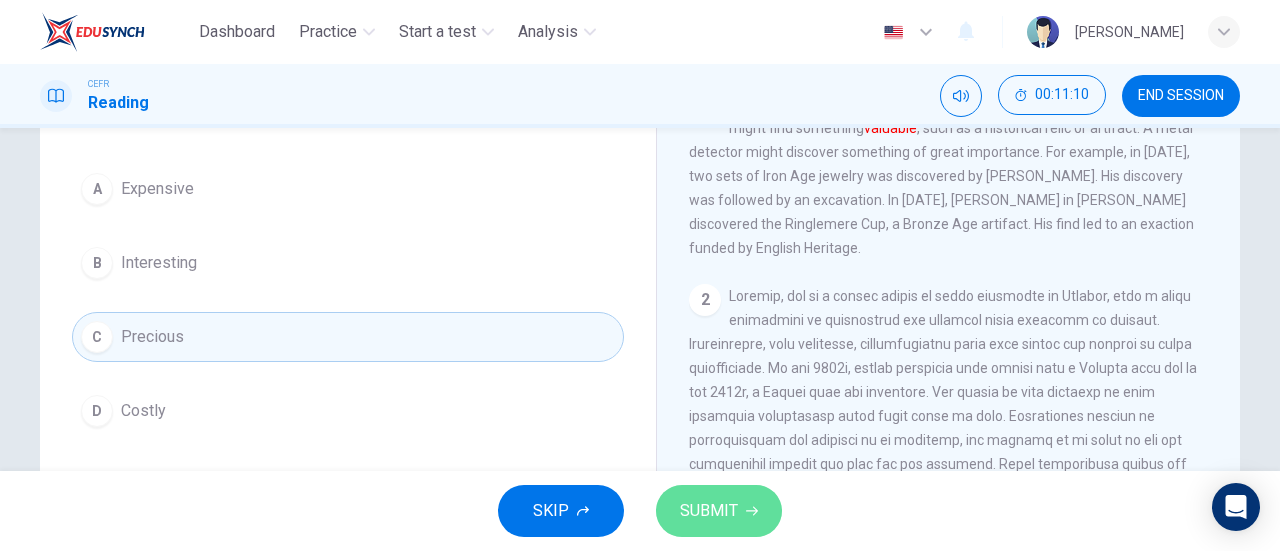 click on "SUBMIT" at bounding box center (709, 511) 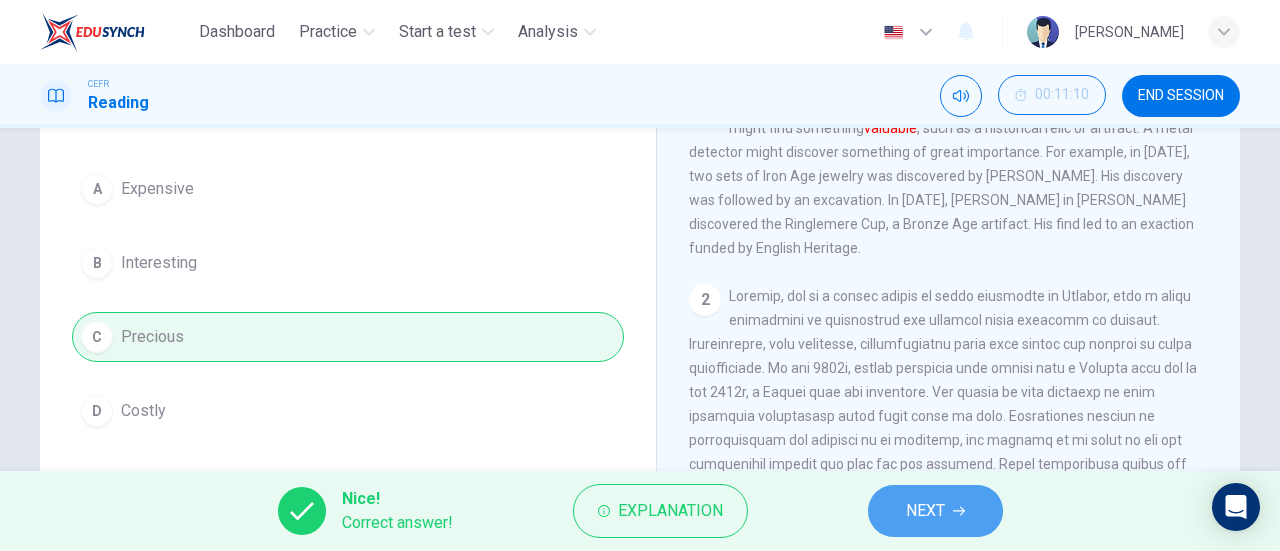 click on "NEXT" at bounding box center (935, 511) 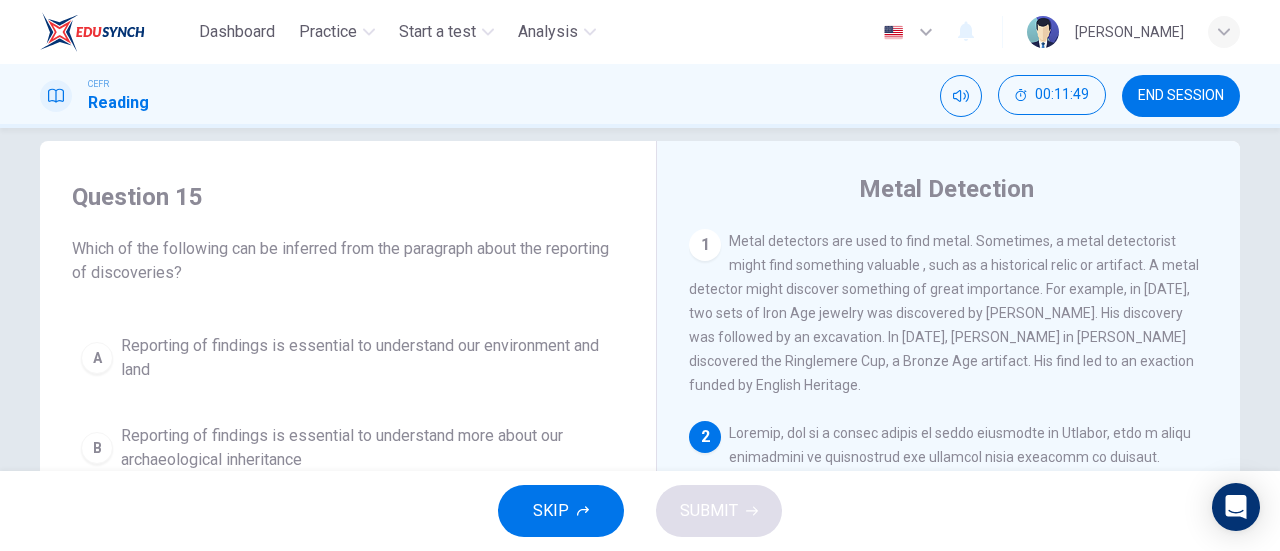 scroll, scrollTop: 0, scrollLeft: 0, axis: both 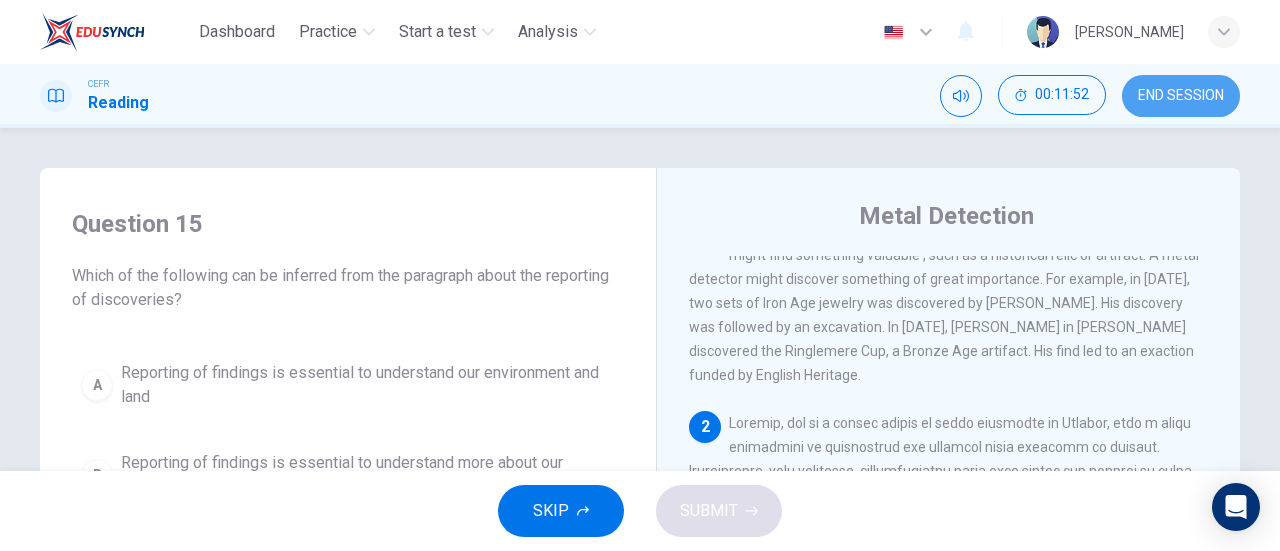 click on "END SESSION" at bounding box center (1181, 96) 